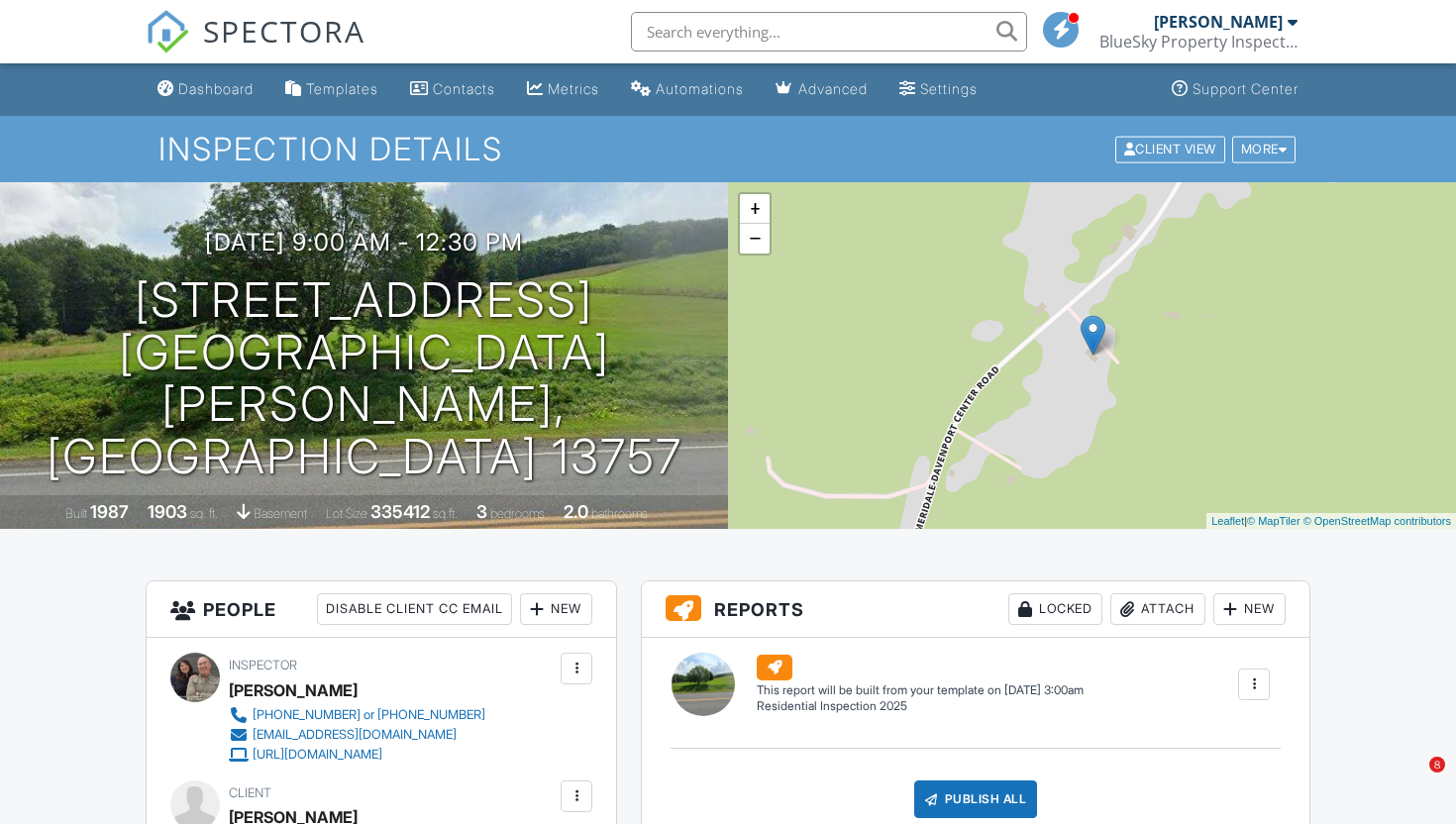 scroll, scrollTop: 284, scrollLeft: 0, axis: vertical 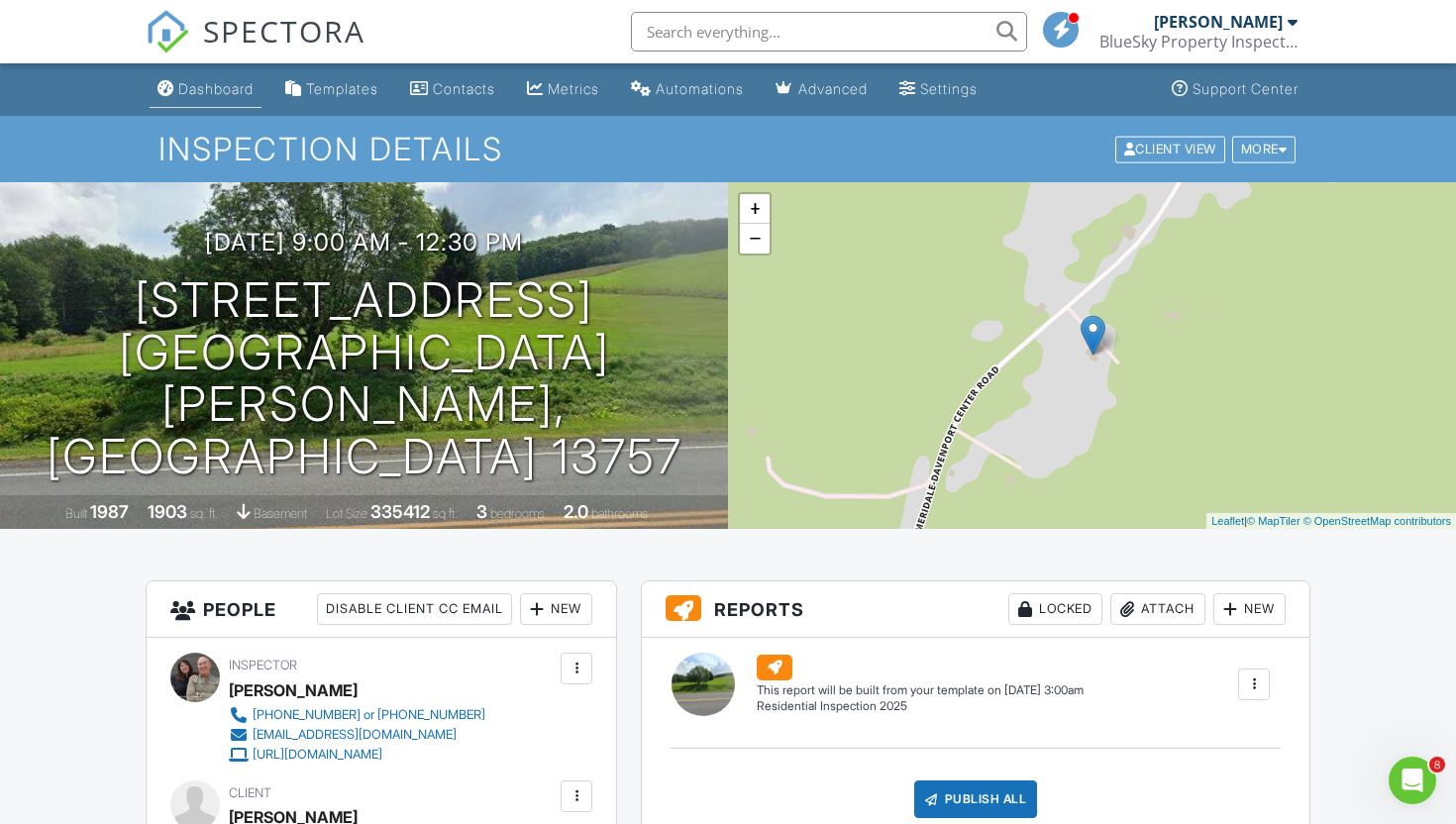 click on "Dashboard" at bounding box center [216, 88] 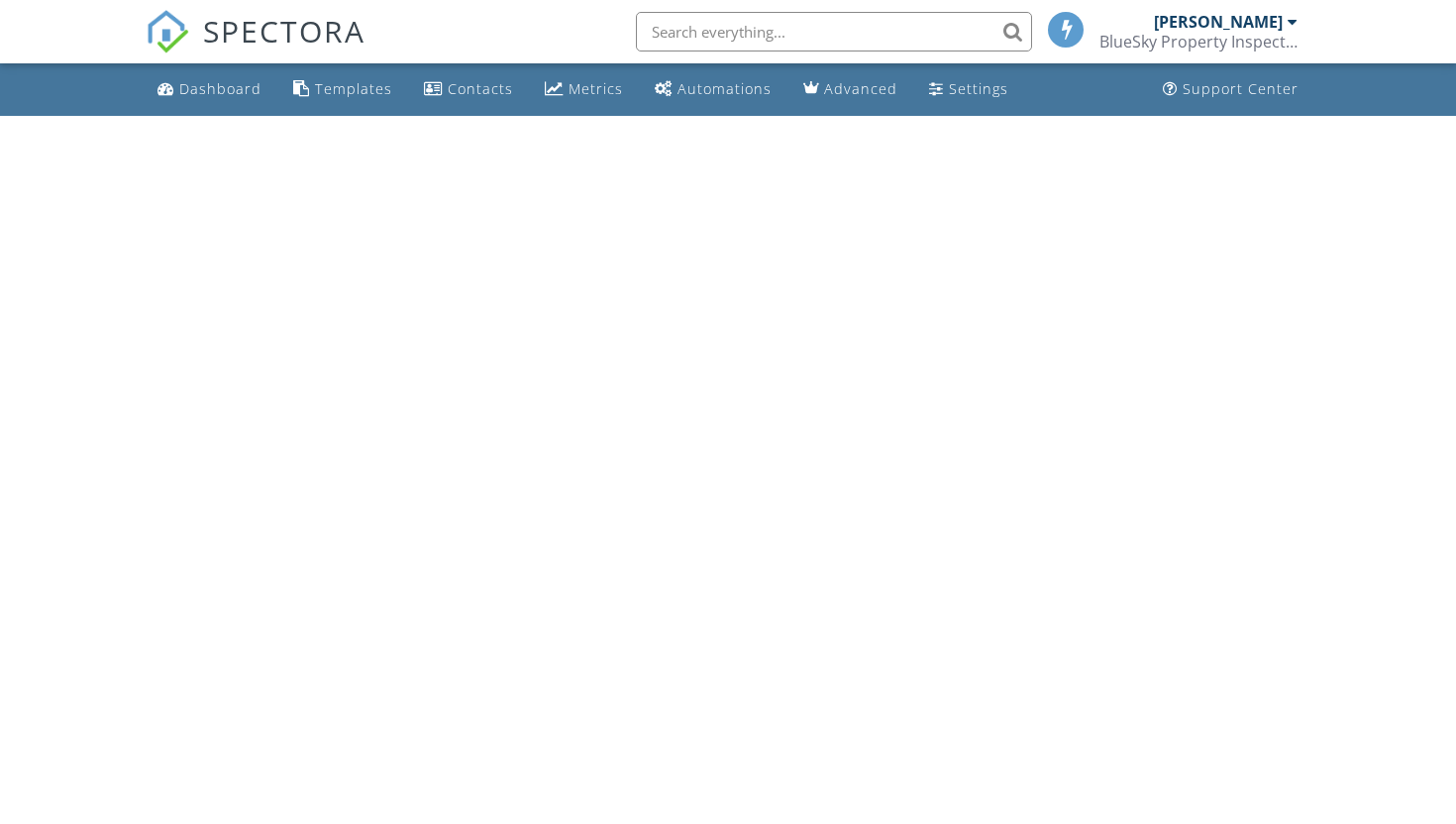 scroll, scrollTop: 0, scrollLeft: 0, axis: both 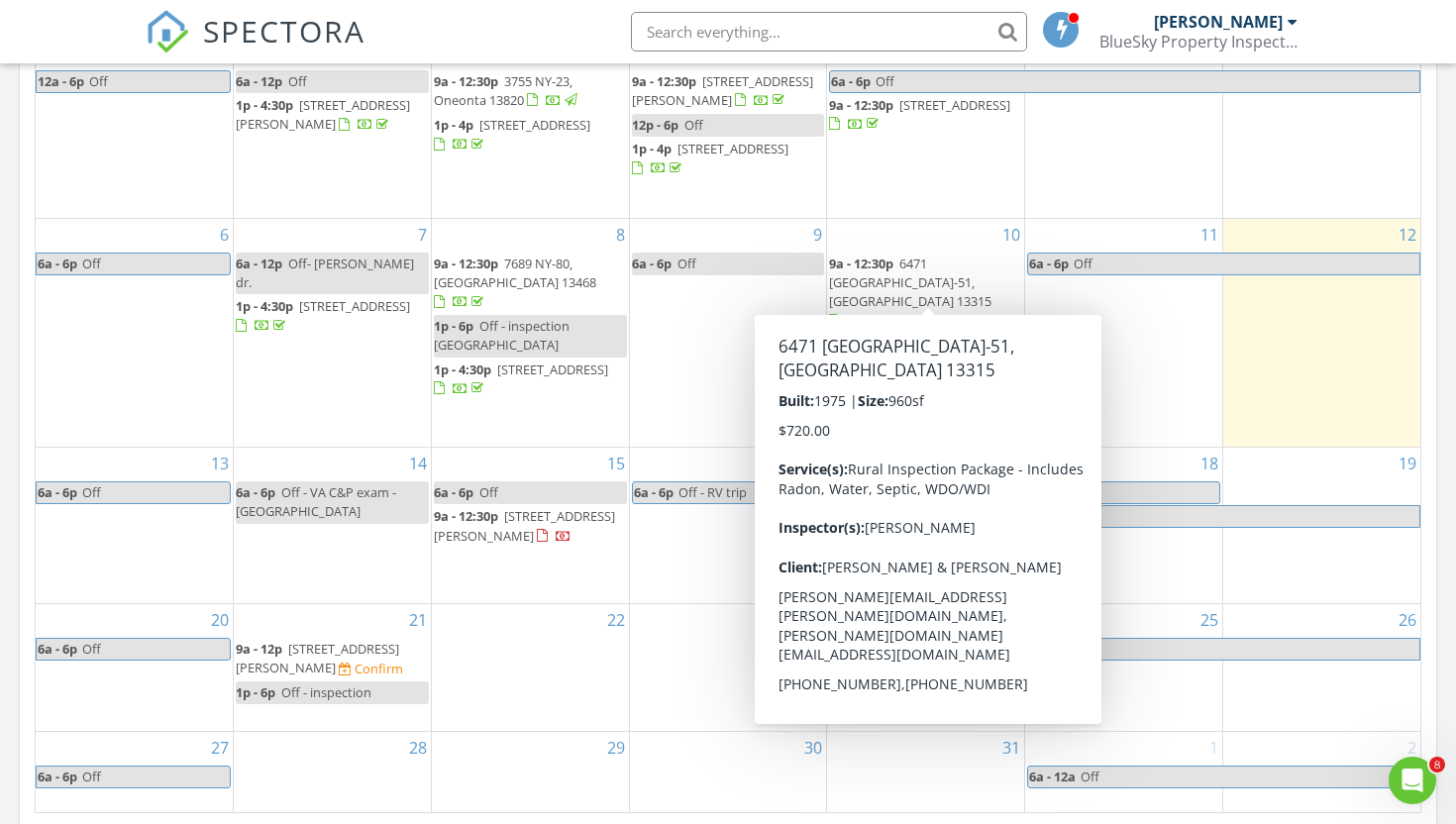 click on "9a - 12:30p" at bounding box center [861, 263] 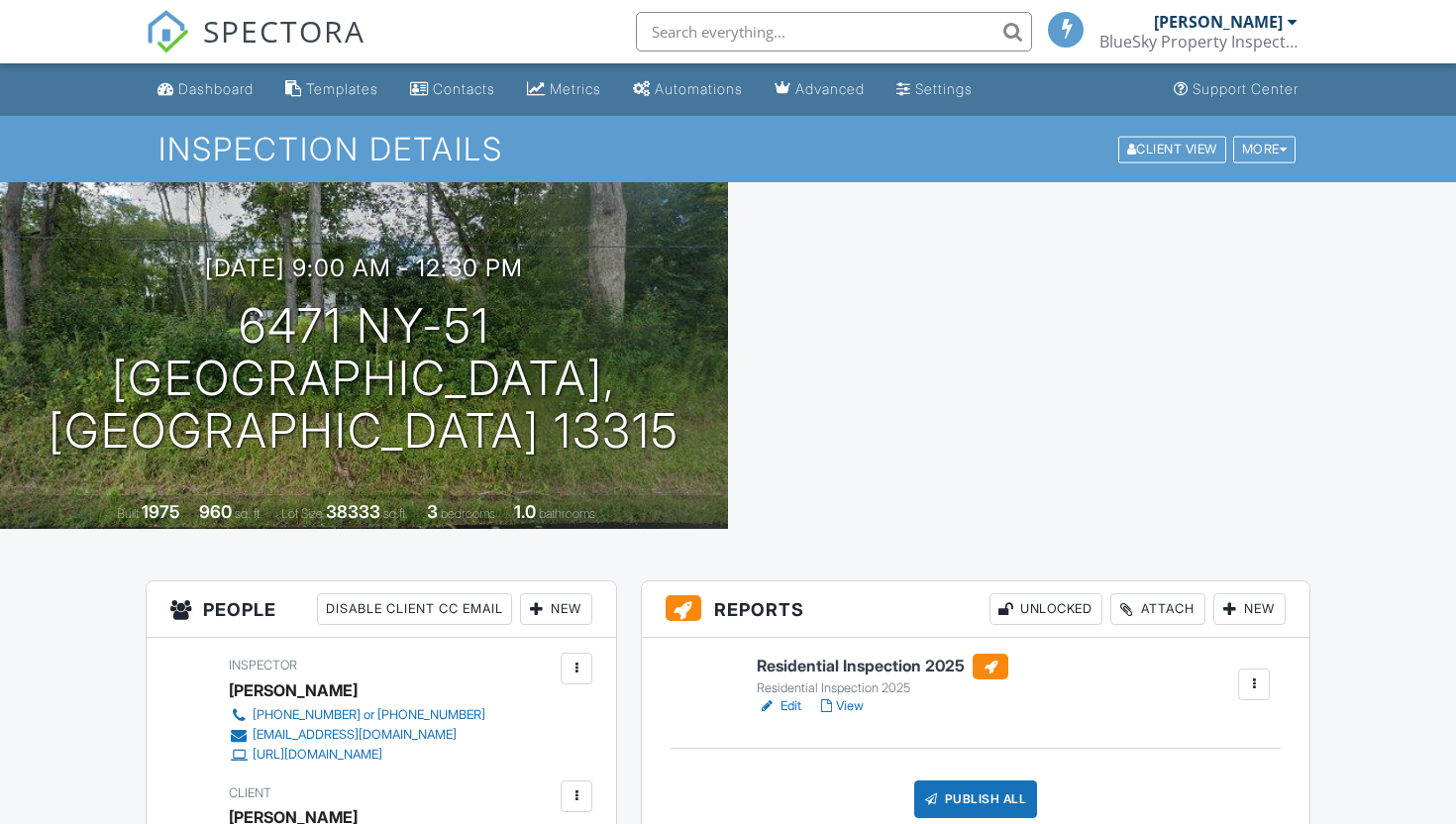 scroll, scrollTop: 0, scrollLeft: 0, axis: both 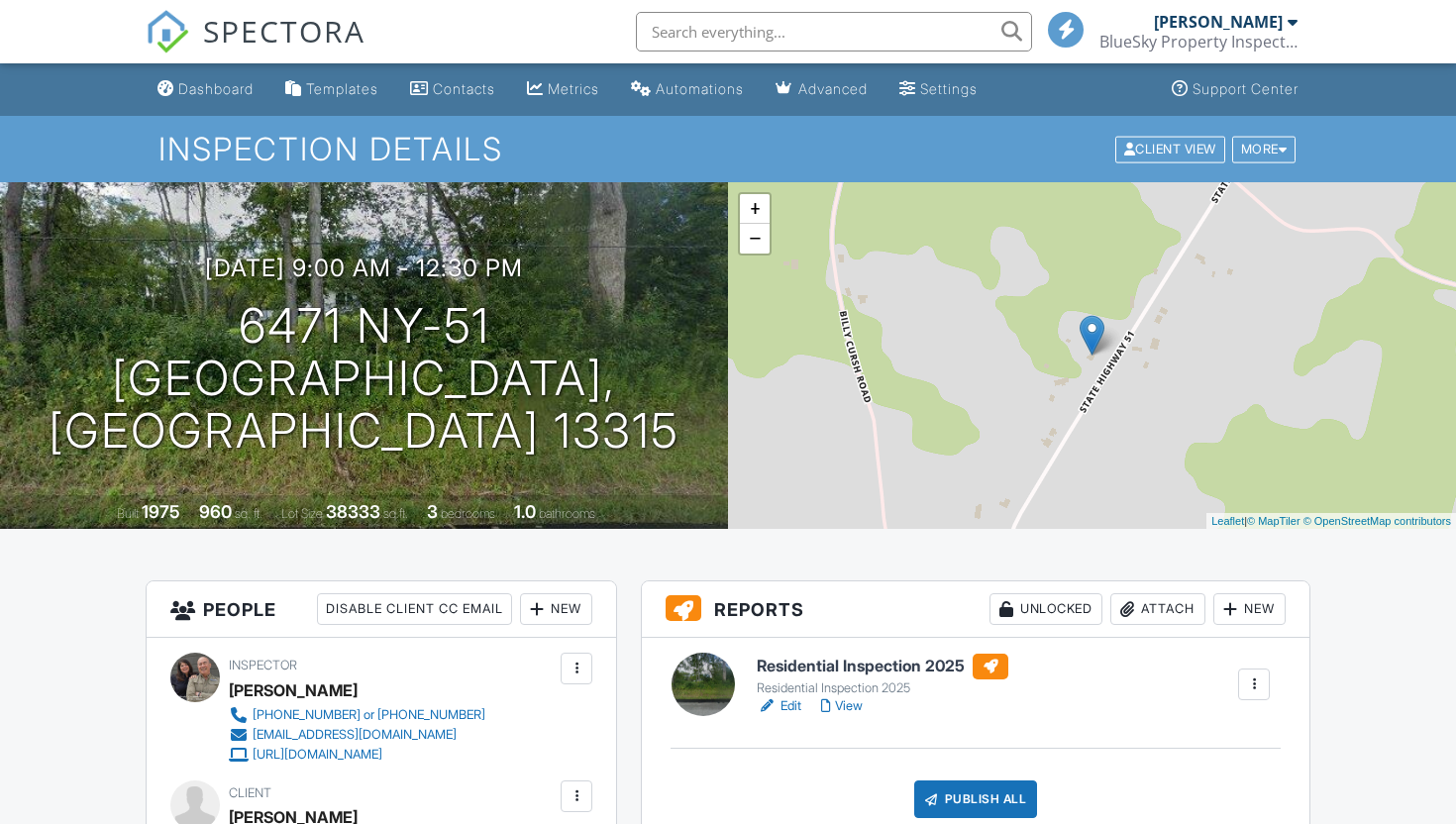 click on "Residential Inspection 2025" at bounding box center (883, 667) 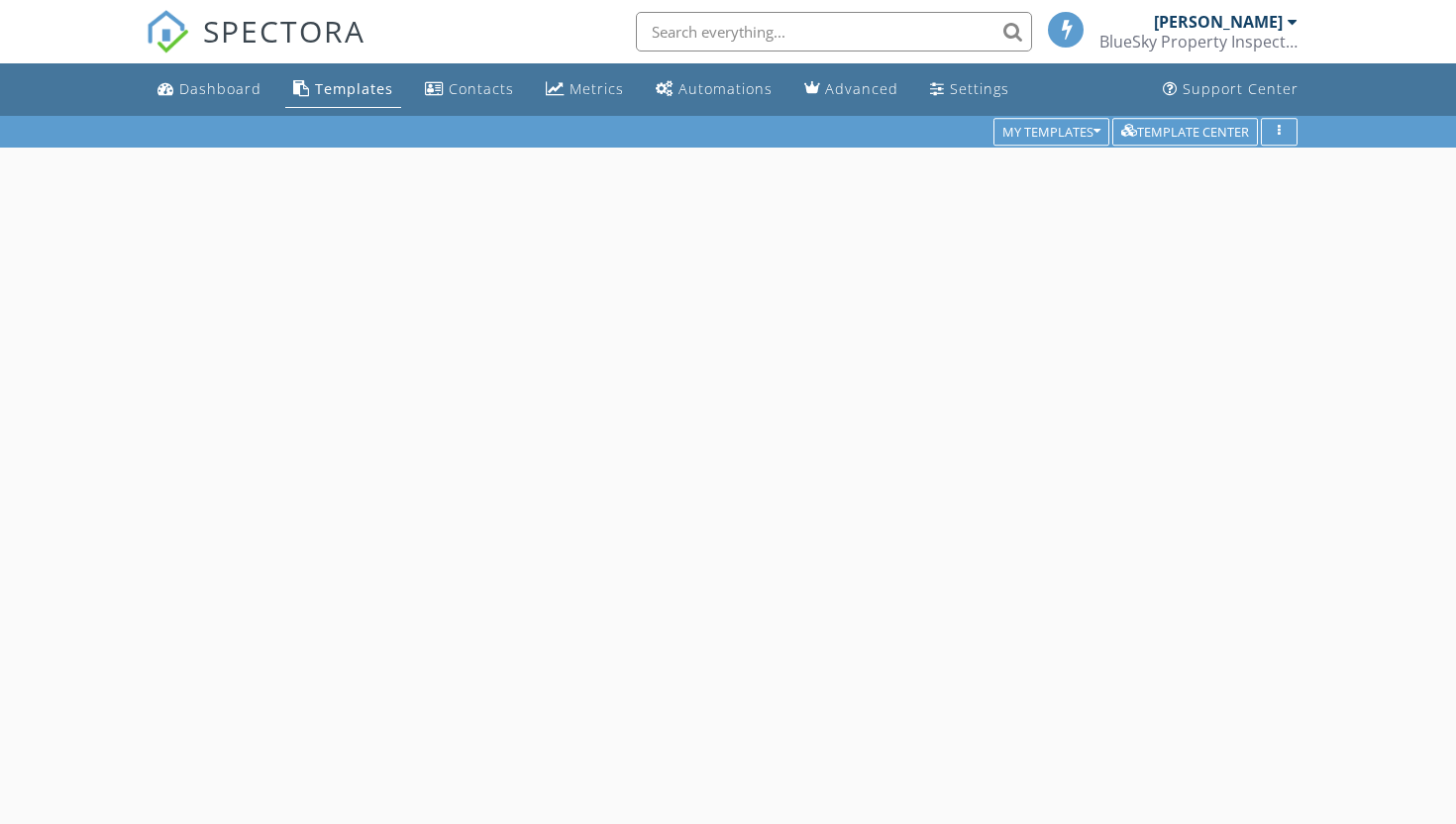 scroll, scrollTop: 0, scrollLeft: 0, axis: both 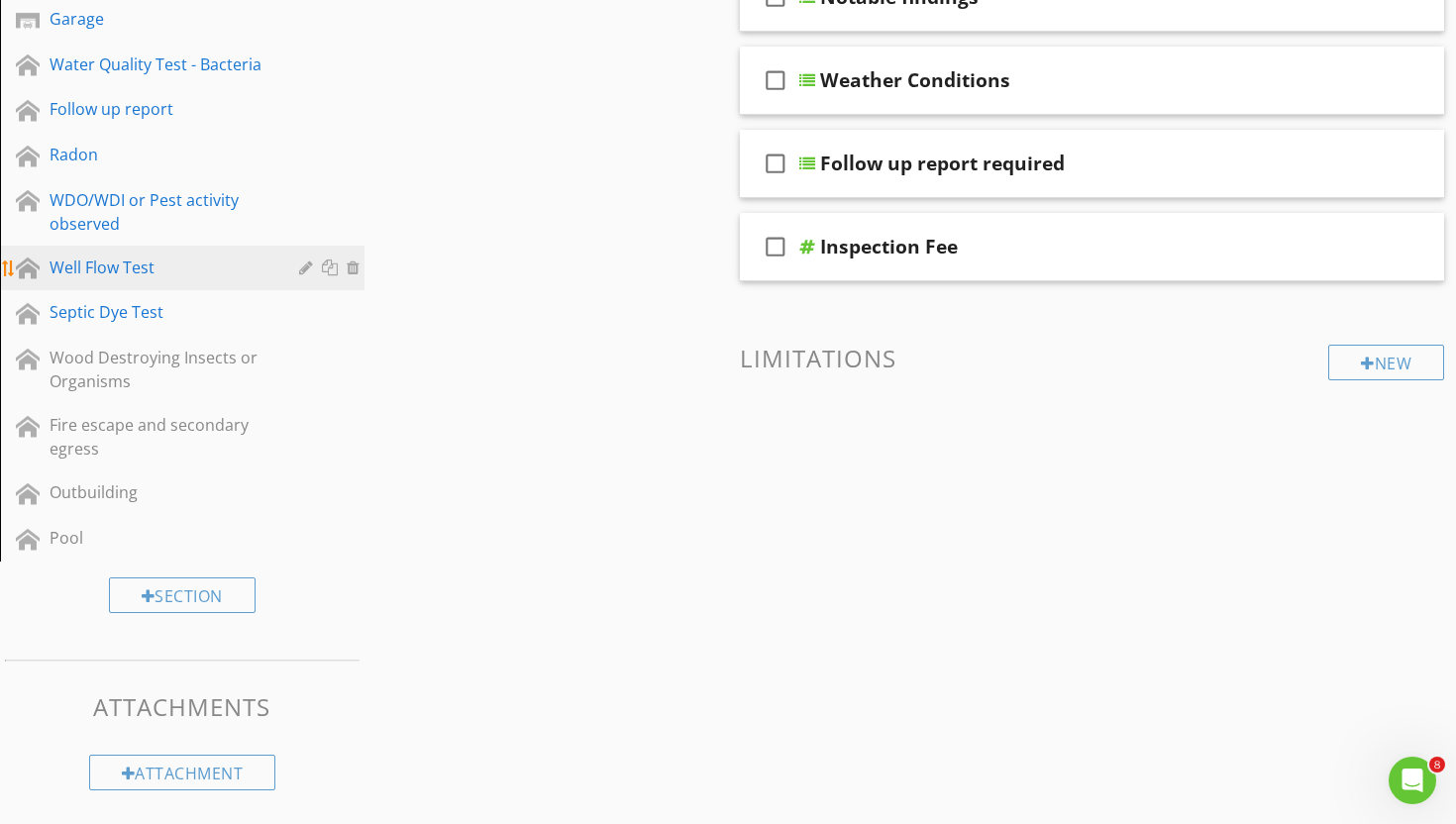 click on "Well Flow Test" at bounding box center [159, 267] 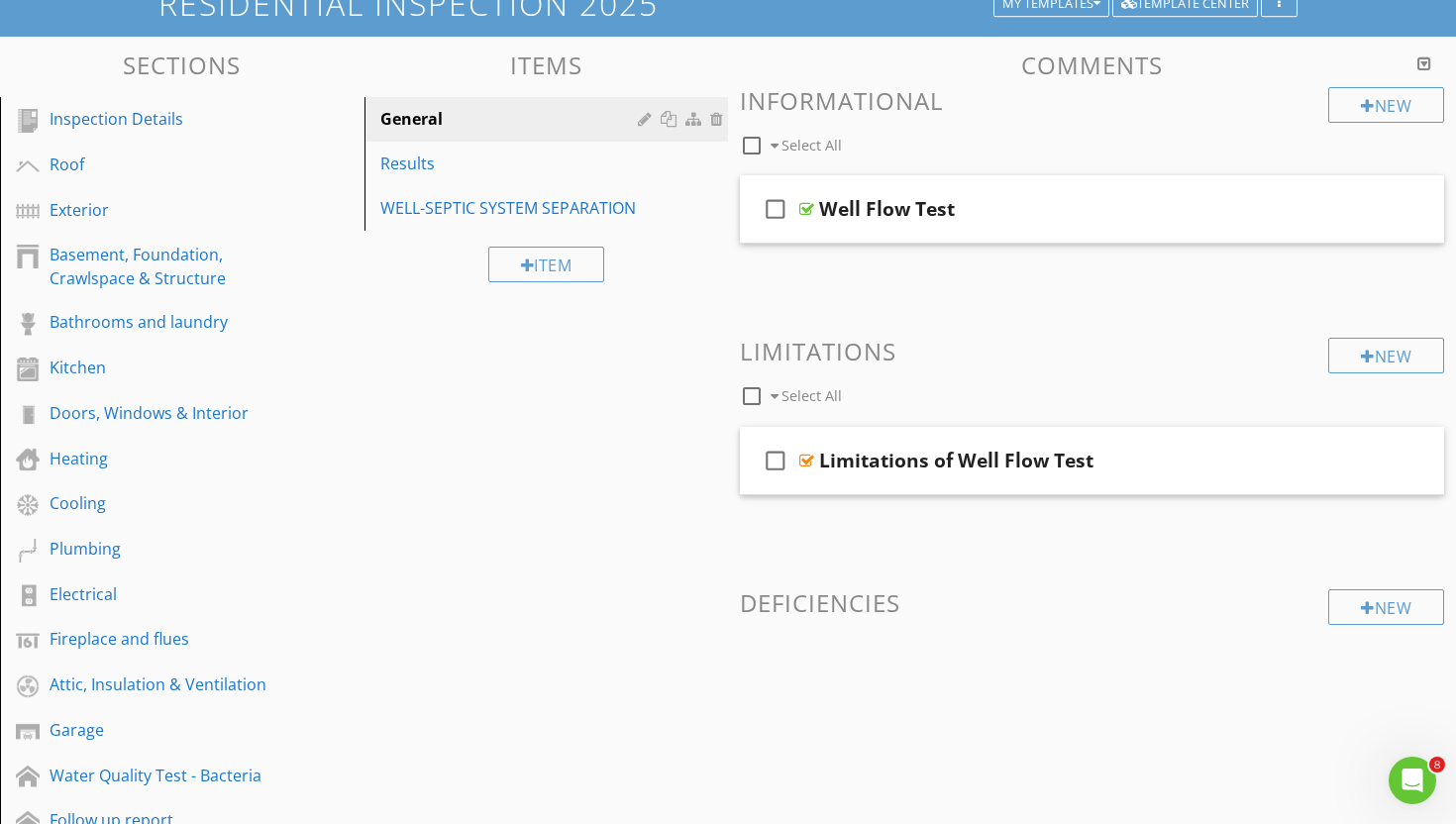 scroll, scrollTop: 141, scrollLeft: 0, axis: vertical 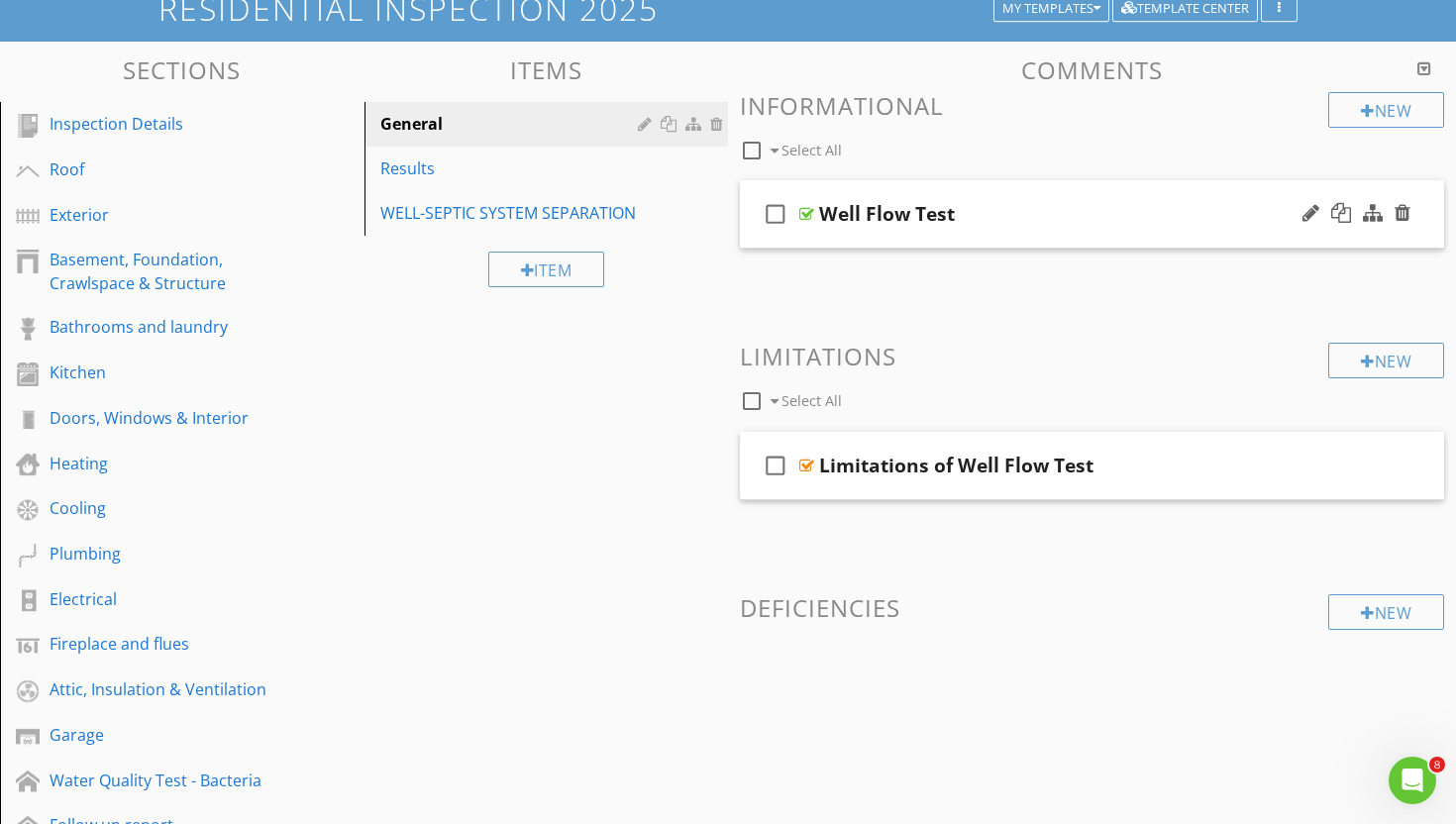 click on "check_box_outline_blank
Well Flow Test" at bounding box center (1092, 214) 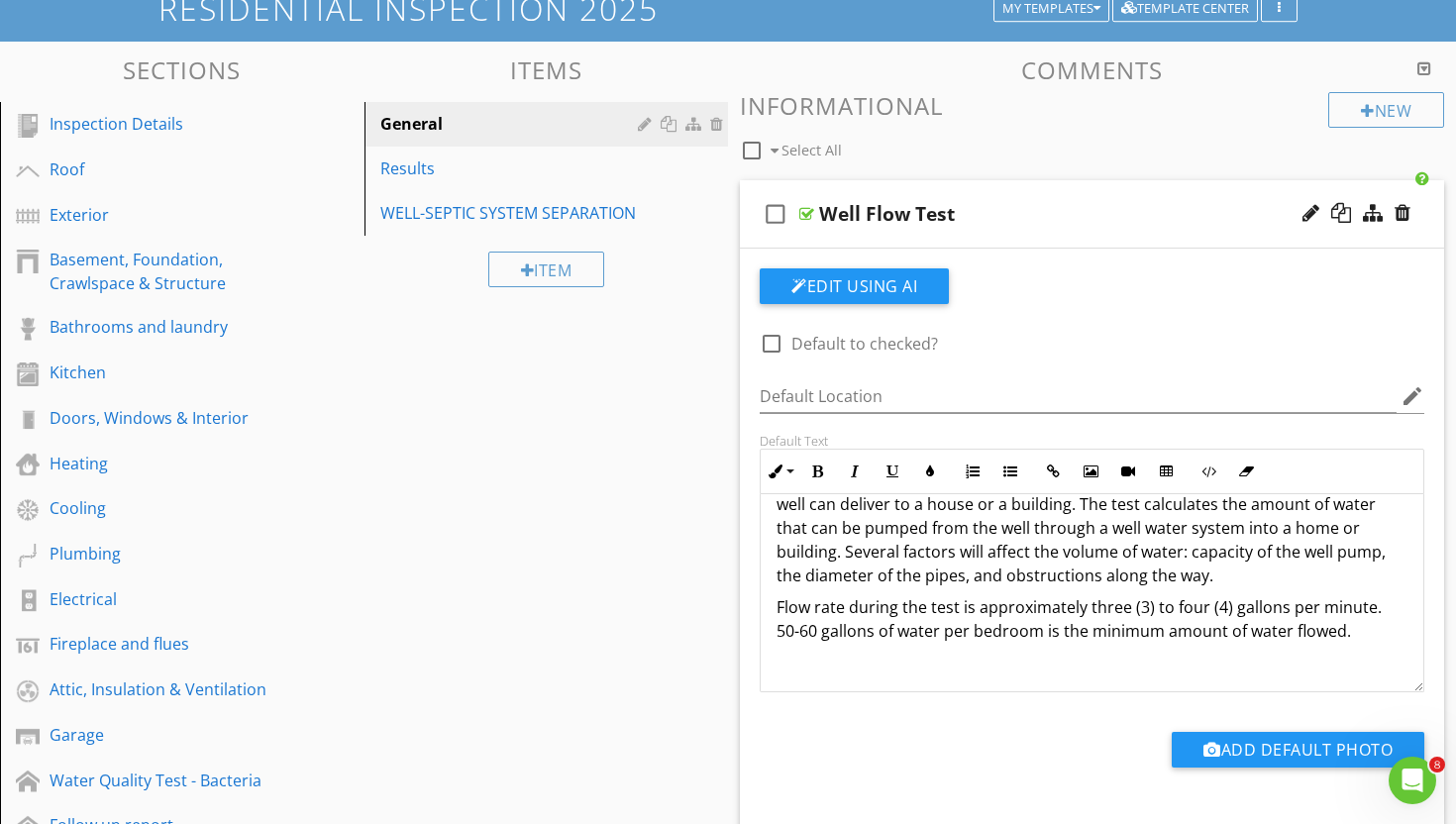 scroll, scrollTop: 86, scrollLeft: 0, axis: vertical 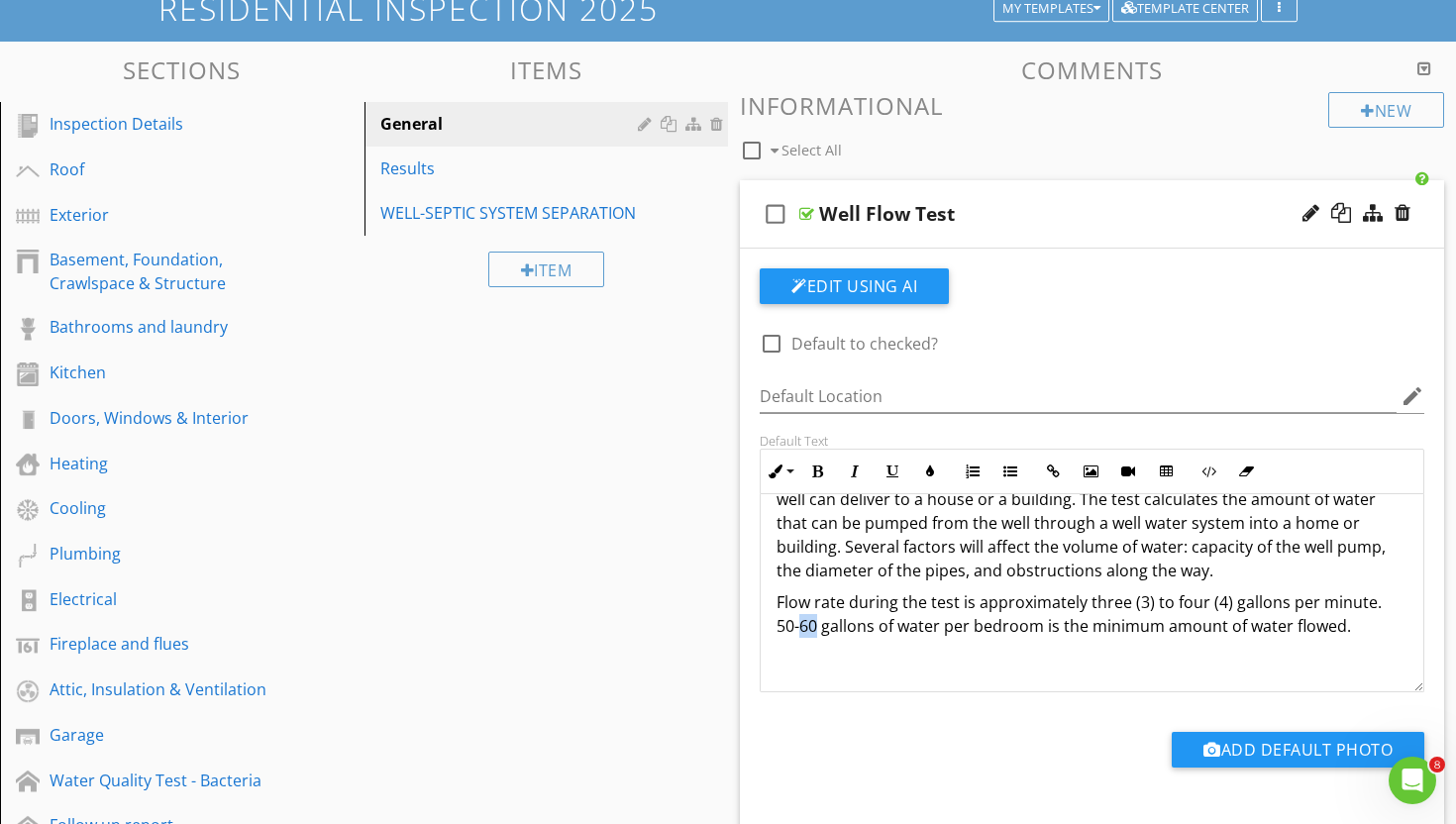 drag, startPoint x: 793, startPoint y: 627, endPoint x: 777, endPoint y: 627, distance: 16 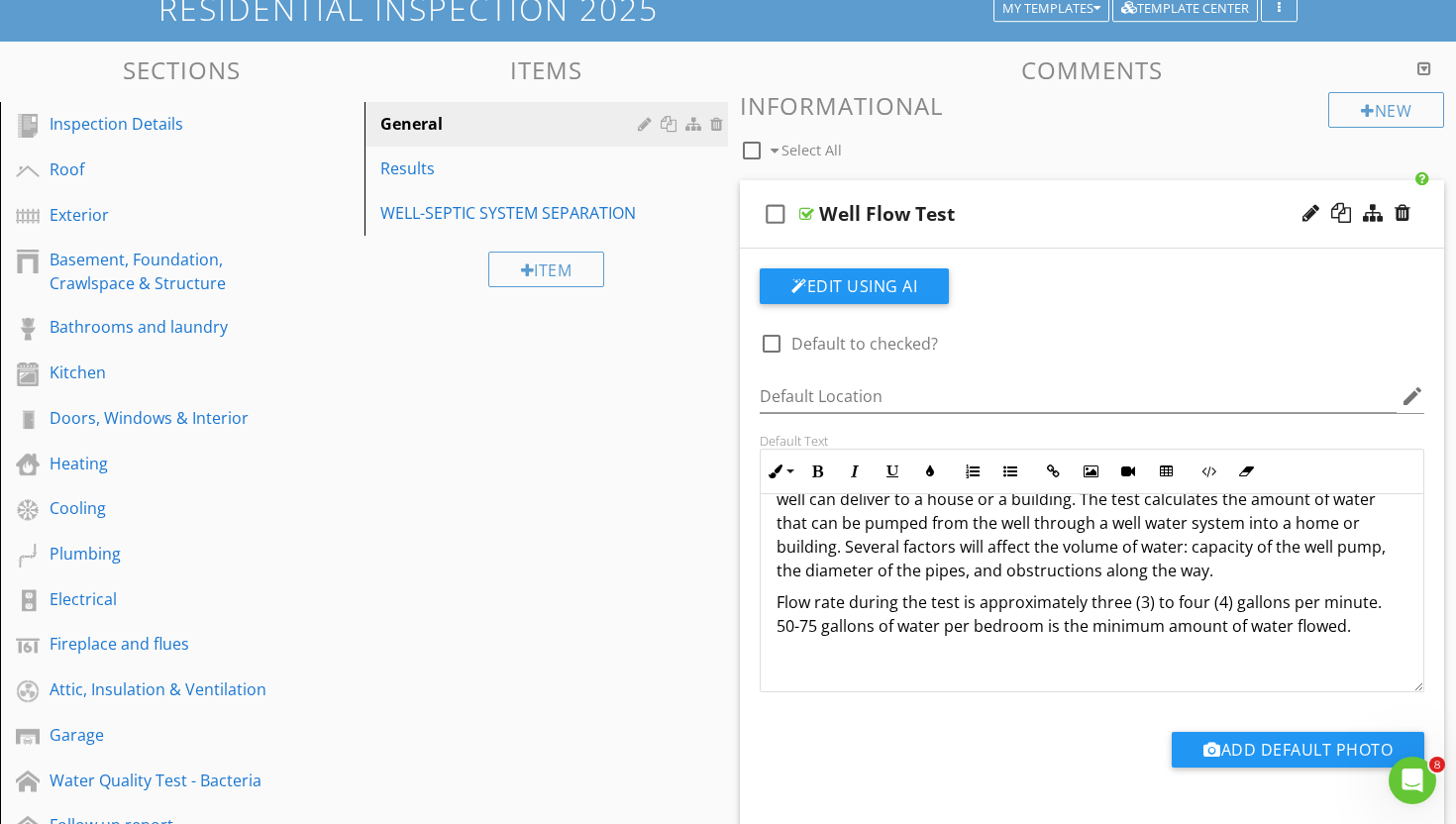 scroll, scrollTop: 0, scrollLeft: 0, axis: both 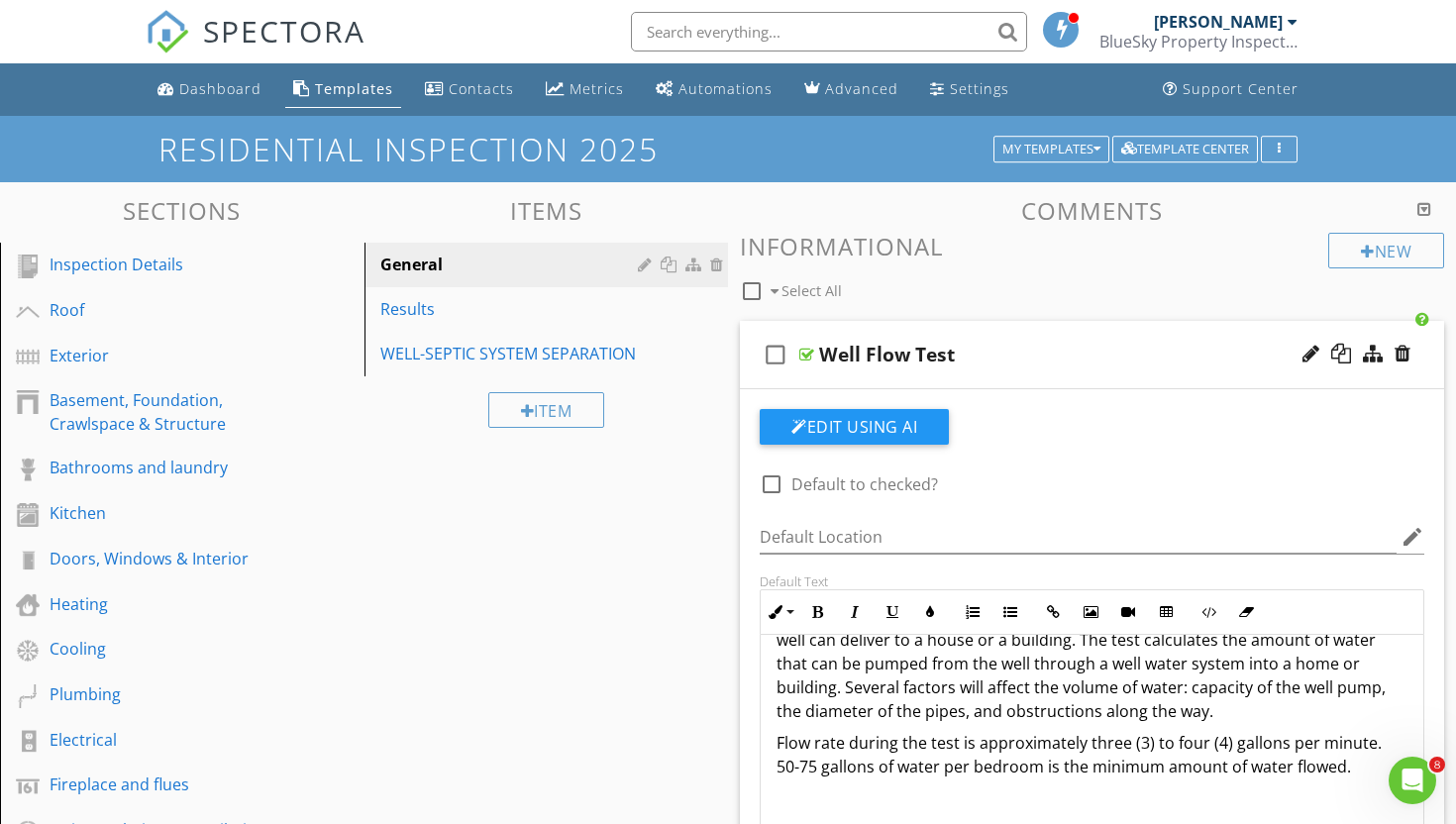 click on "SPECTORA" at bounding box center [256, 48] 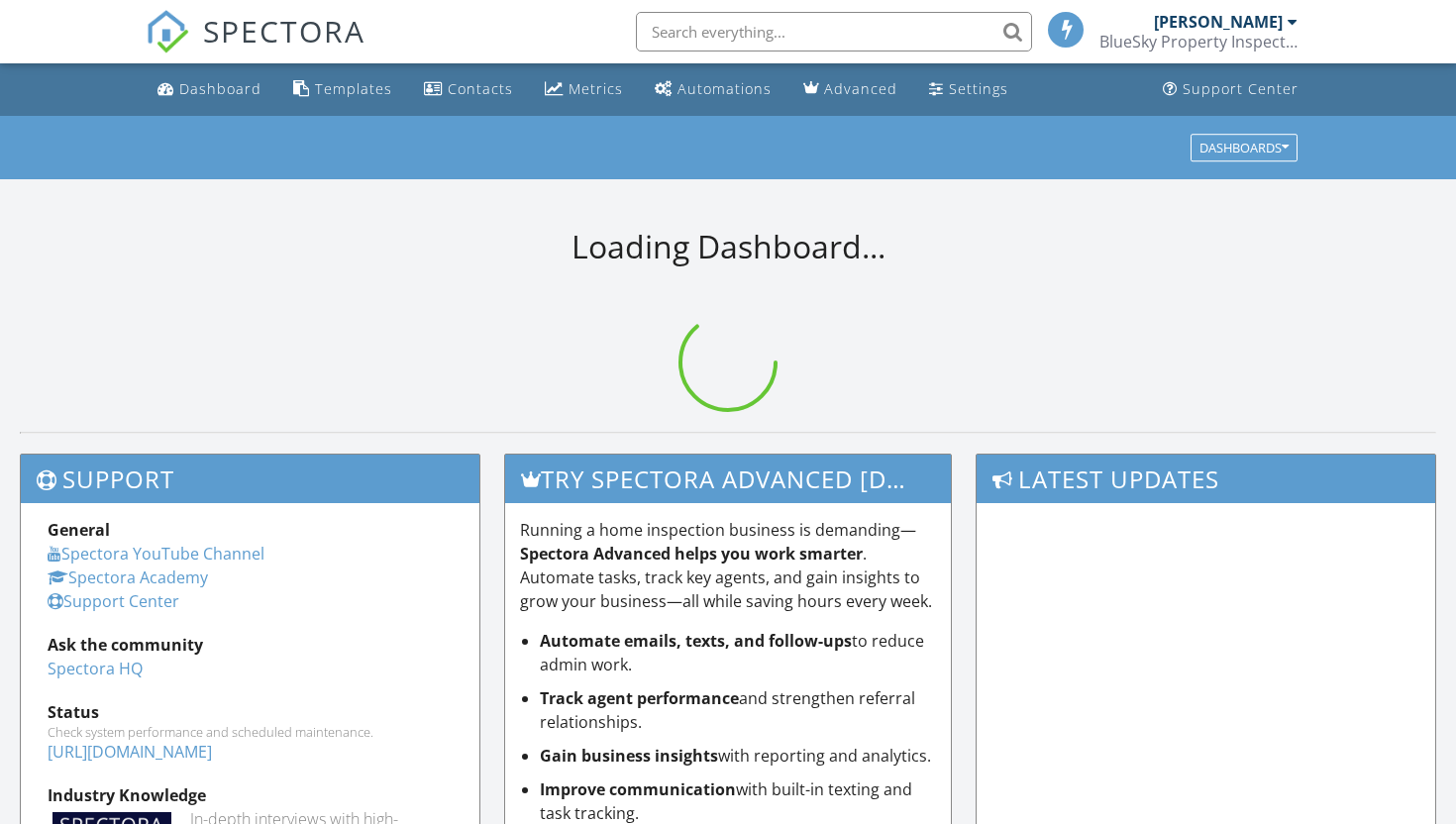 scroll, scrollTop: 0, scrollLeft: 0, axis: both 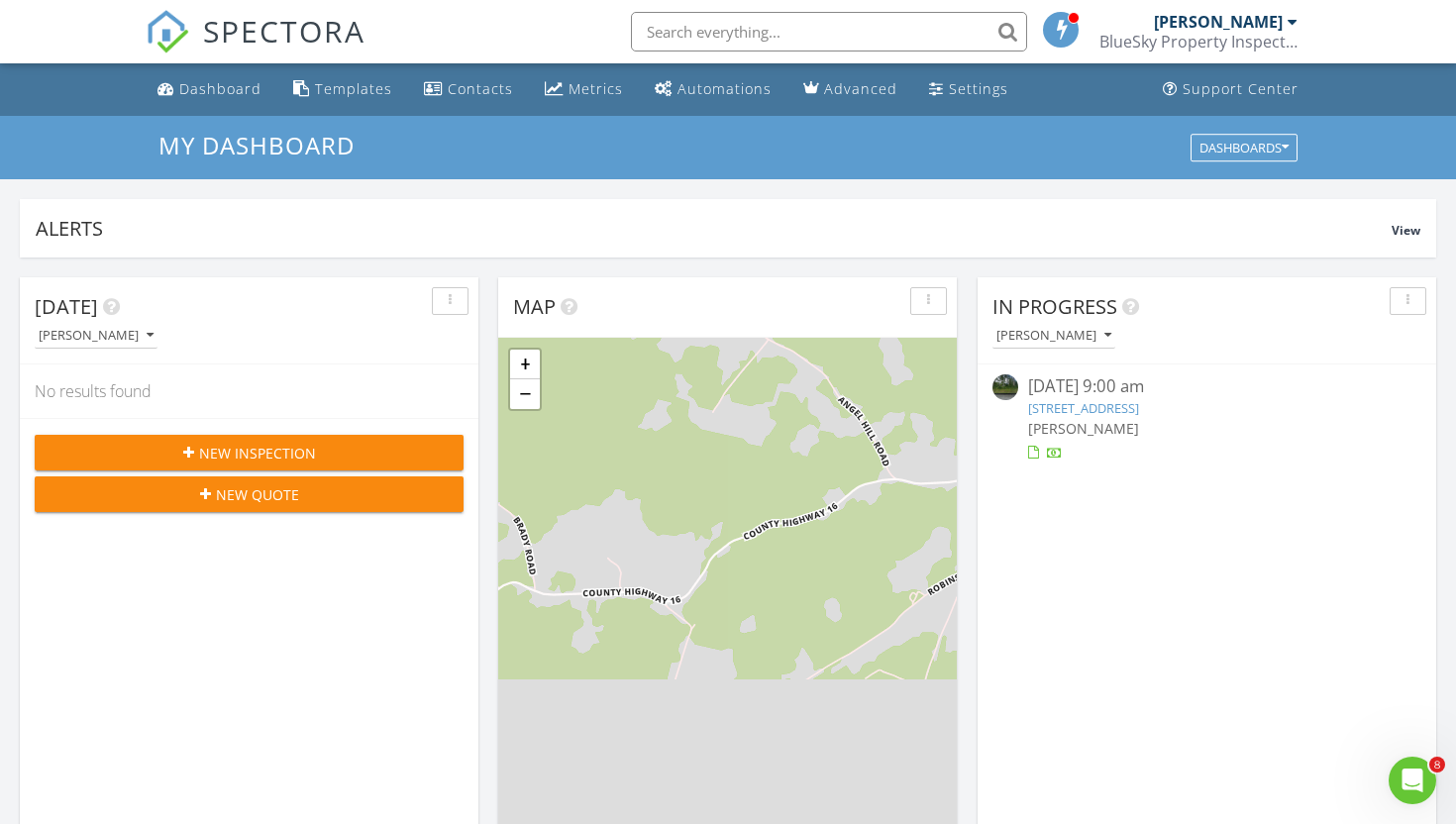 click on "[STREET_ADDRESS]" at bounding box center [1084, 408] 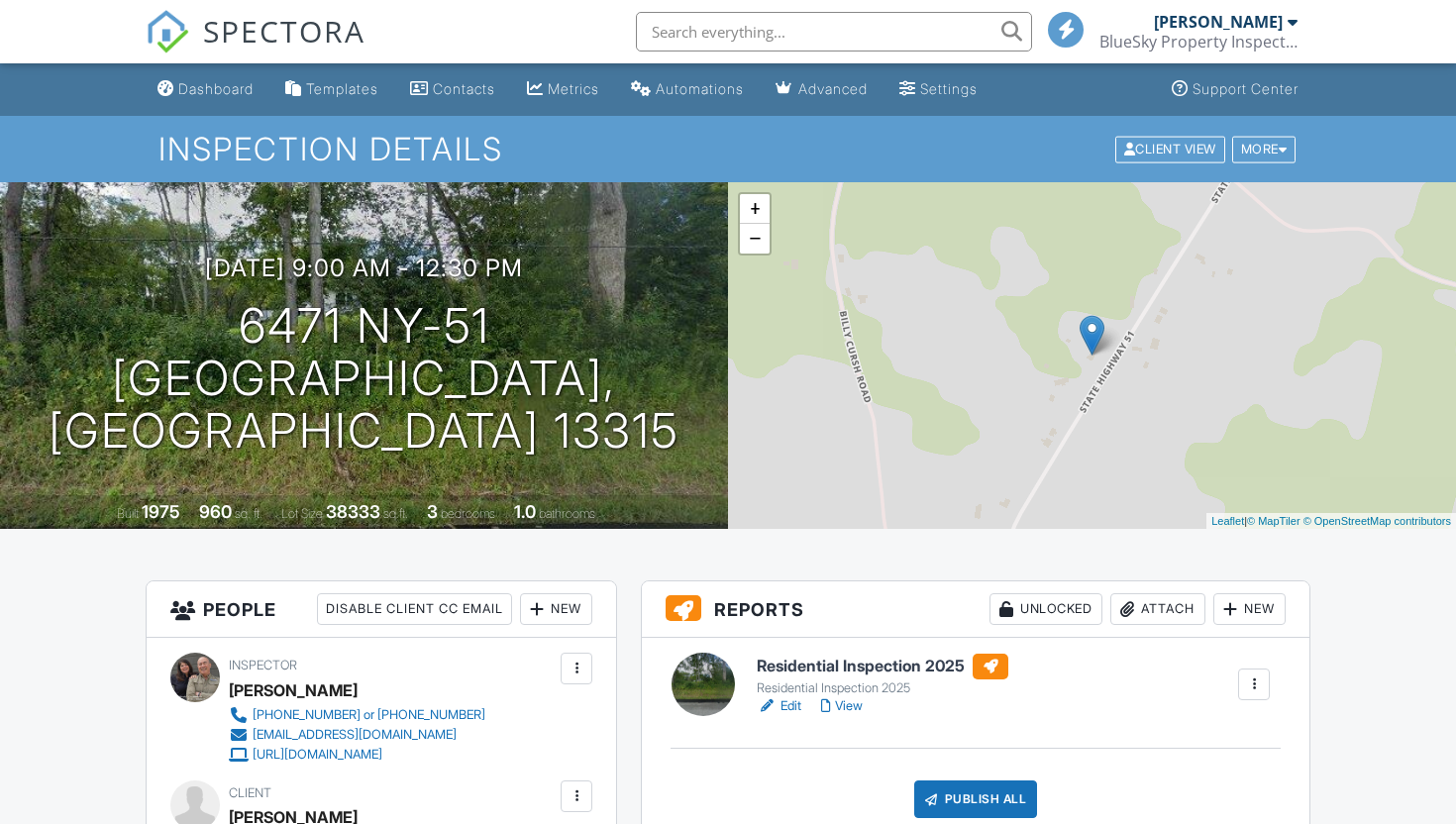 scroll, scrollTop: 0, scrollLeft: 0, axis: both 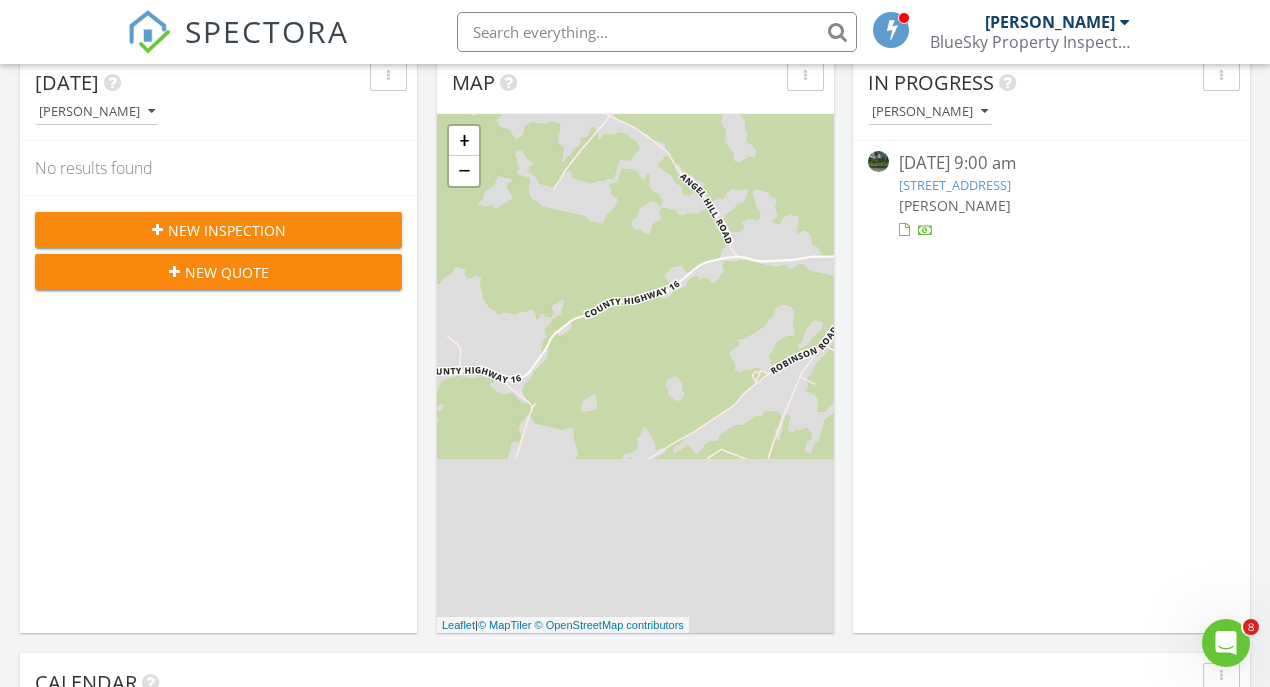 click on "6471 NY-51, Burlington Flats, NY 13315" at bounding box center (955, 185) 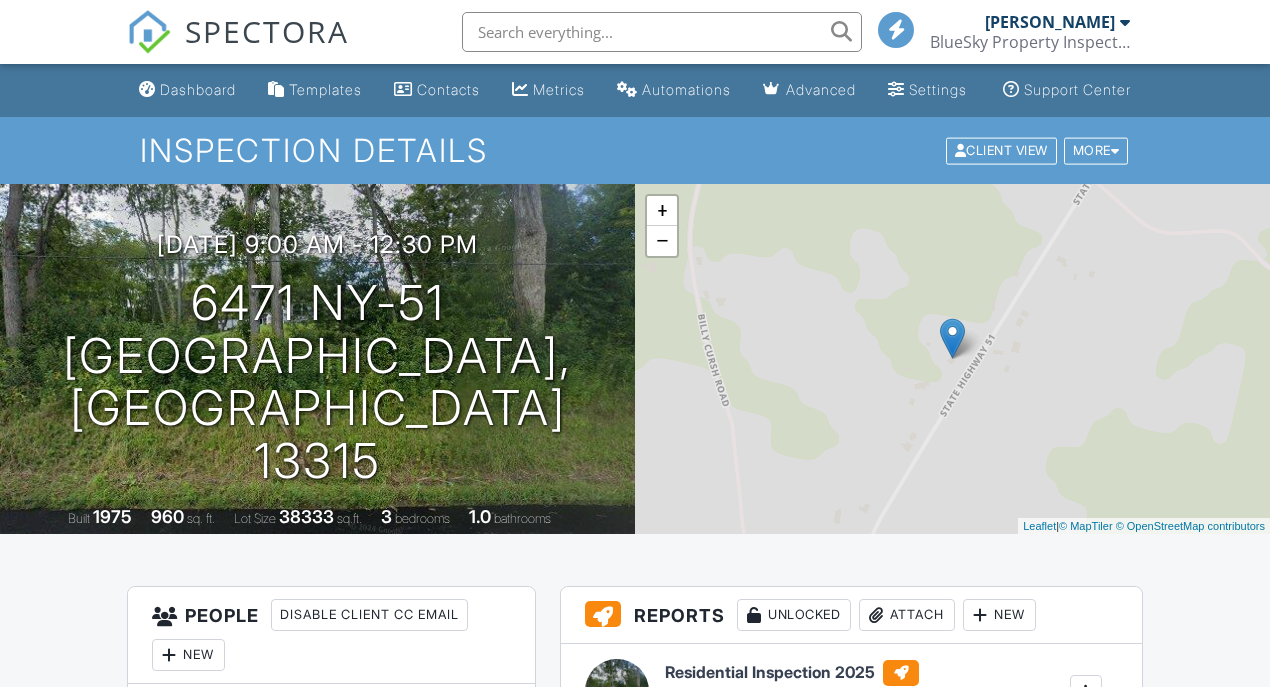 scroll, scrollTop: 0, scrollLeft: 0, axis: both 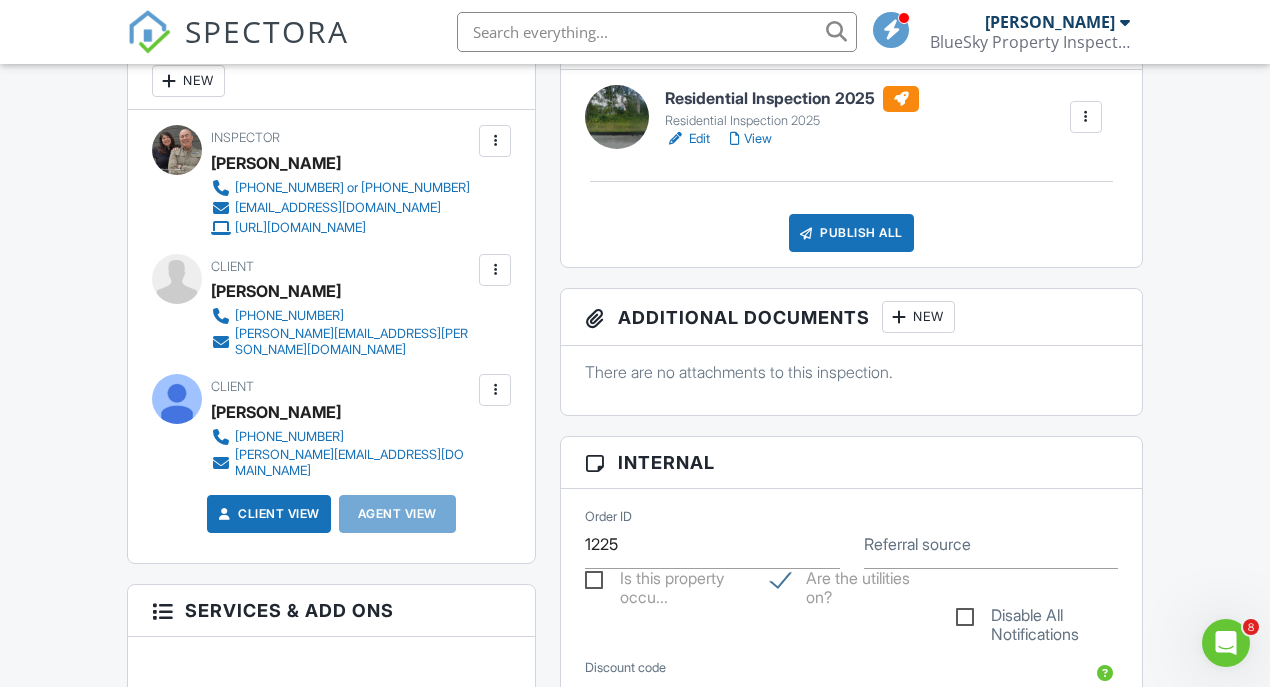 click on "Residential Inspection 2025" at bounding box center (792, 99) 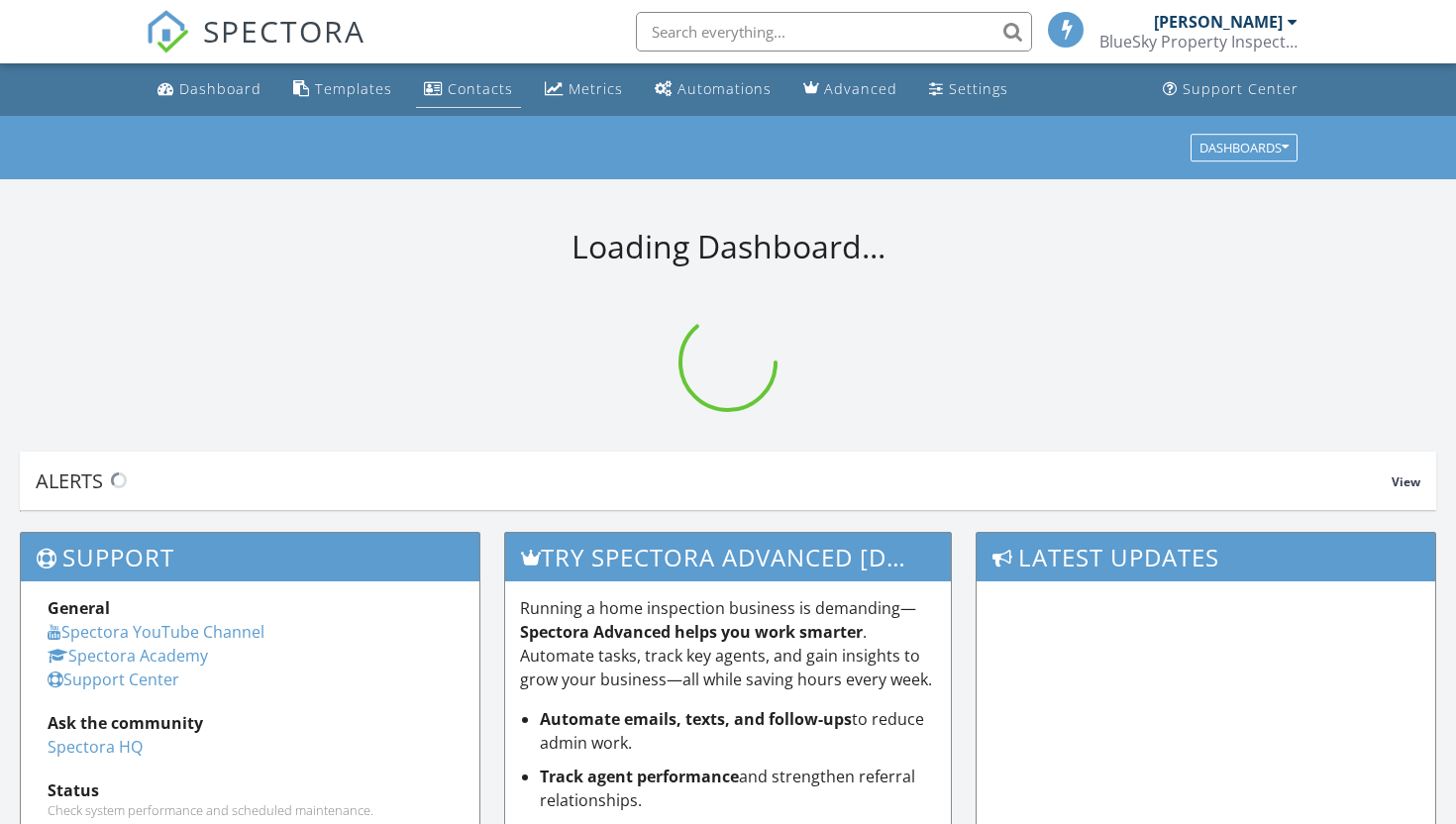 scroll, scrollTop: 0, scrollLeft: 0, axis: both 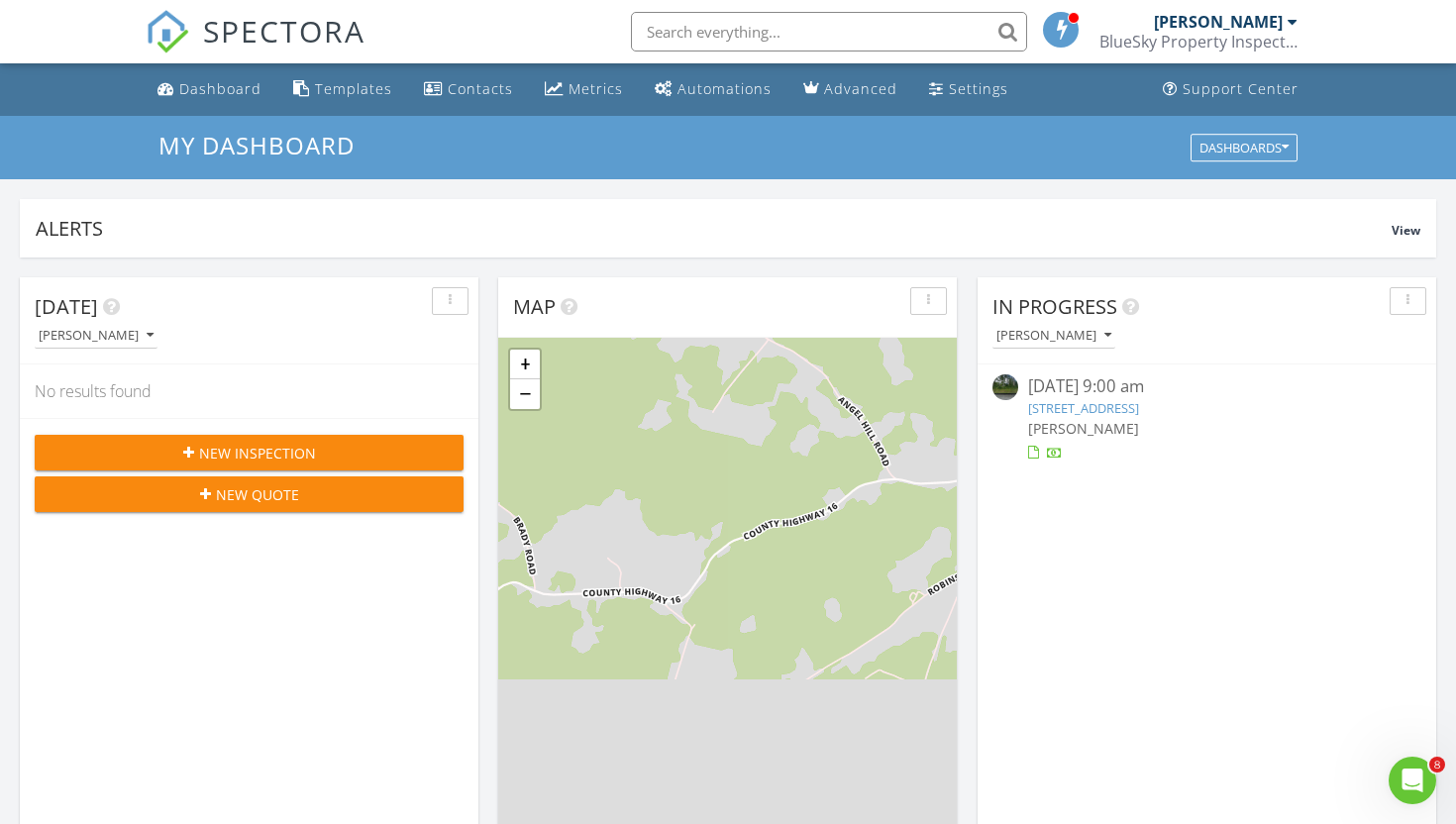 click on "6471 NY-51, Burlington Flats, NY 13315" at bounding box center (1084, 408) 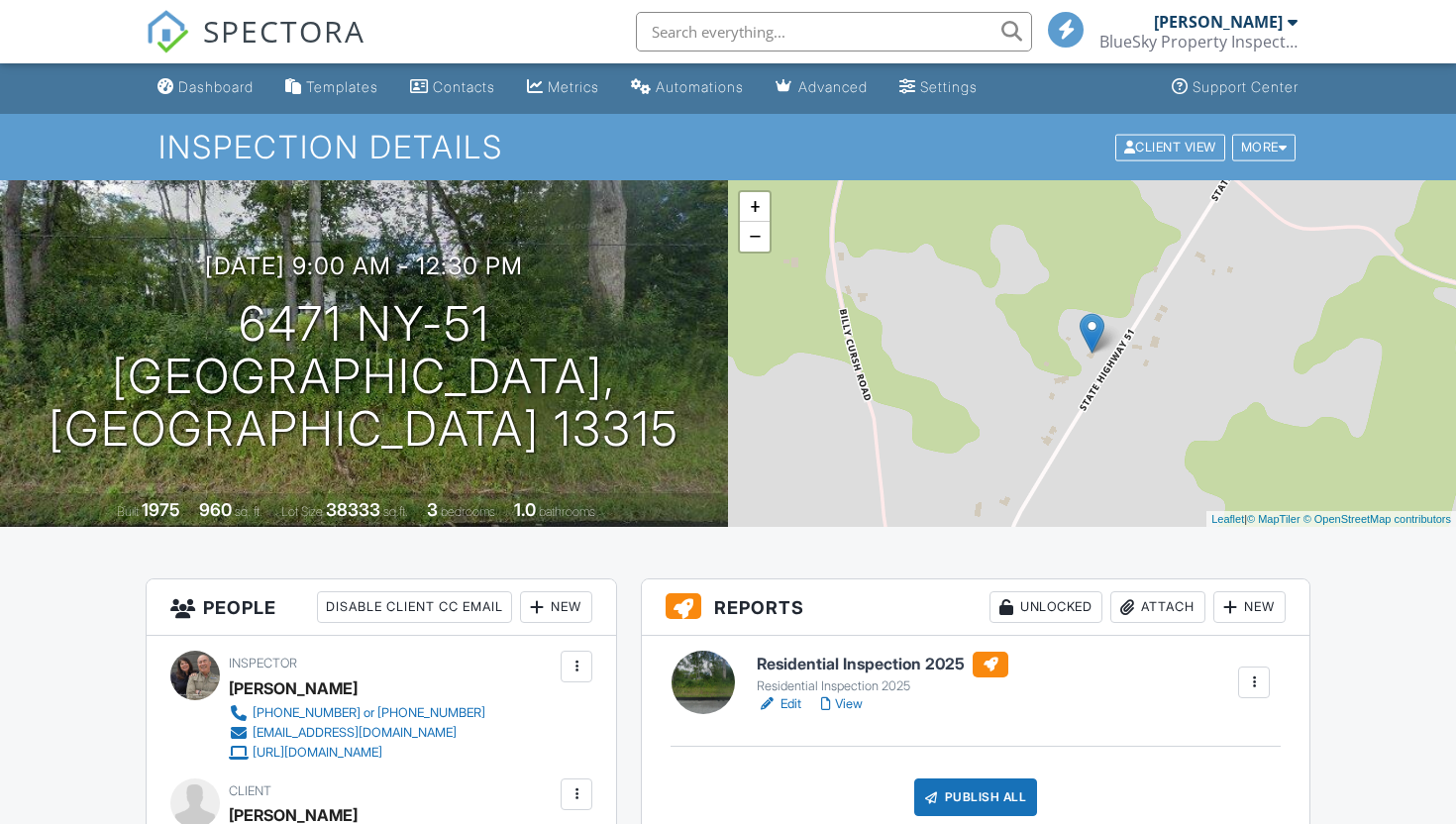 scroll, scrollTop: 745, scrollLeft: 0, axis: vertical 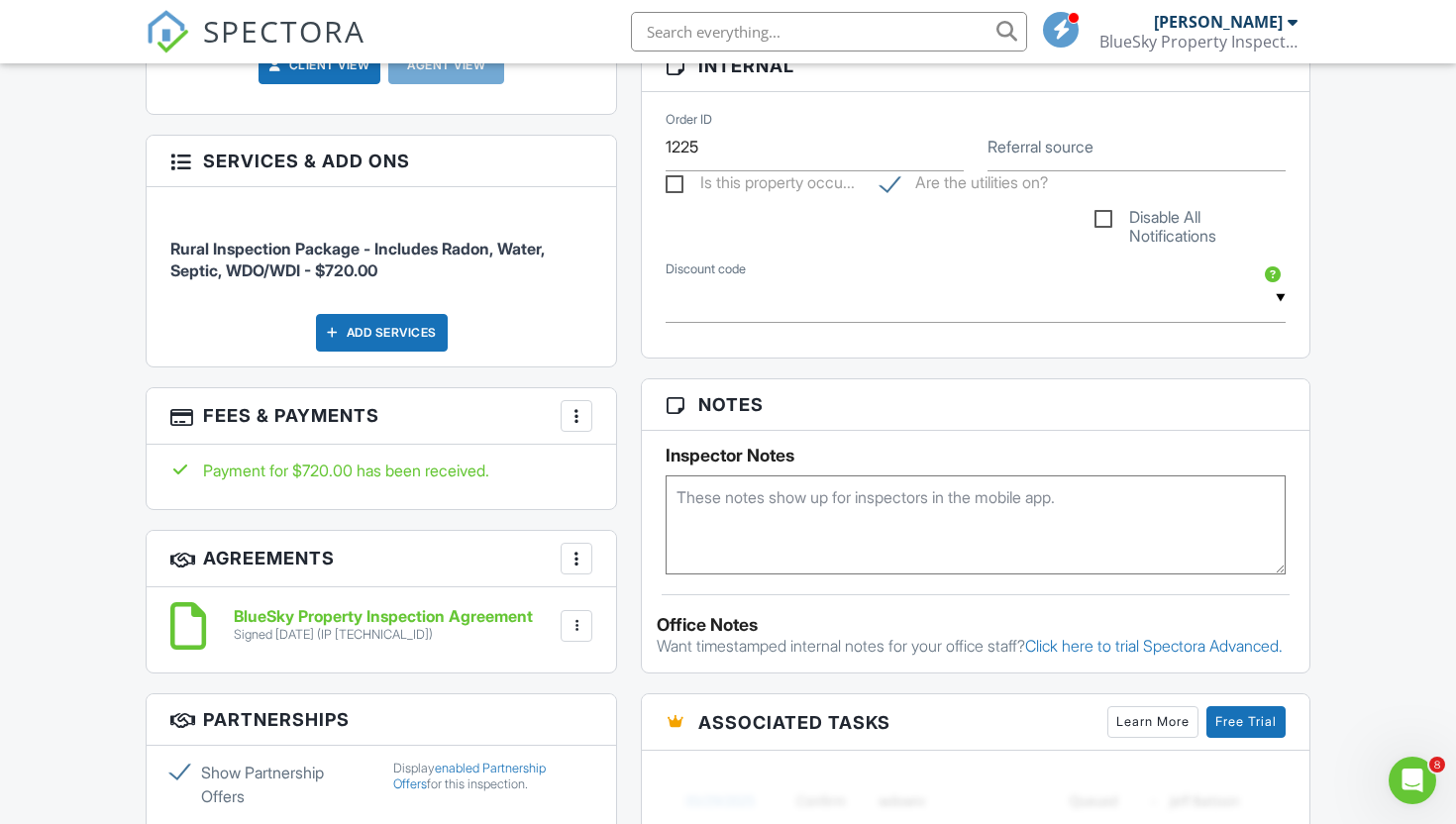 click at bounding box center (576, 416) 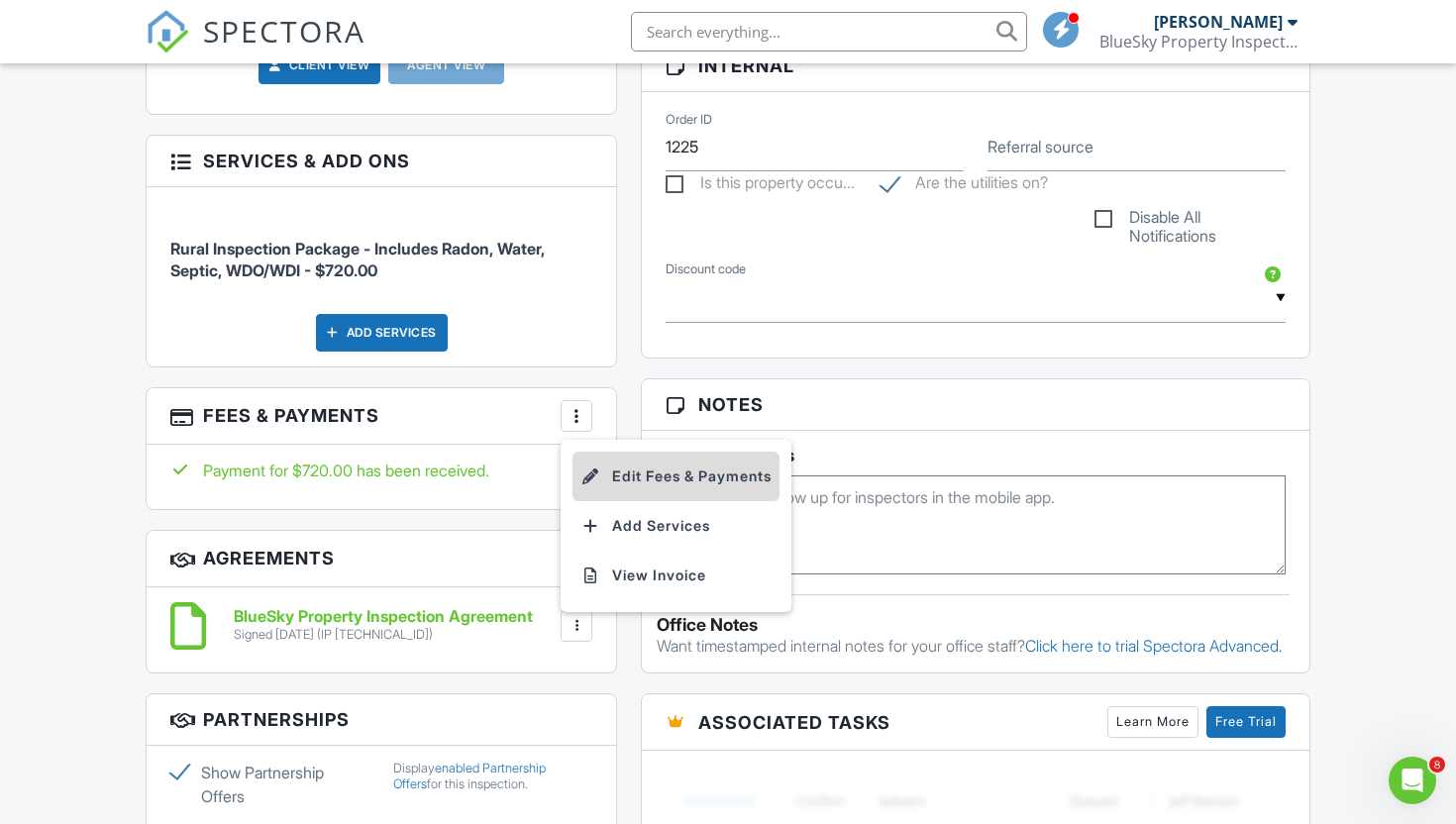 click on "Edit Fees & Payments" at bounding box center [676, 476] 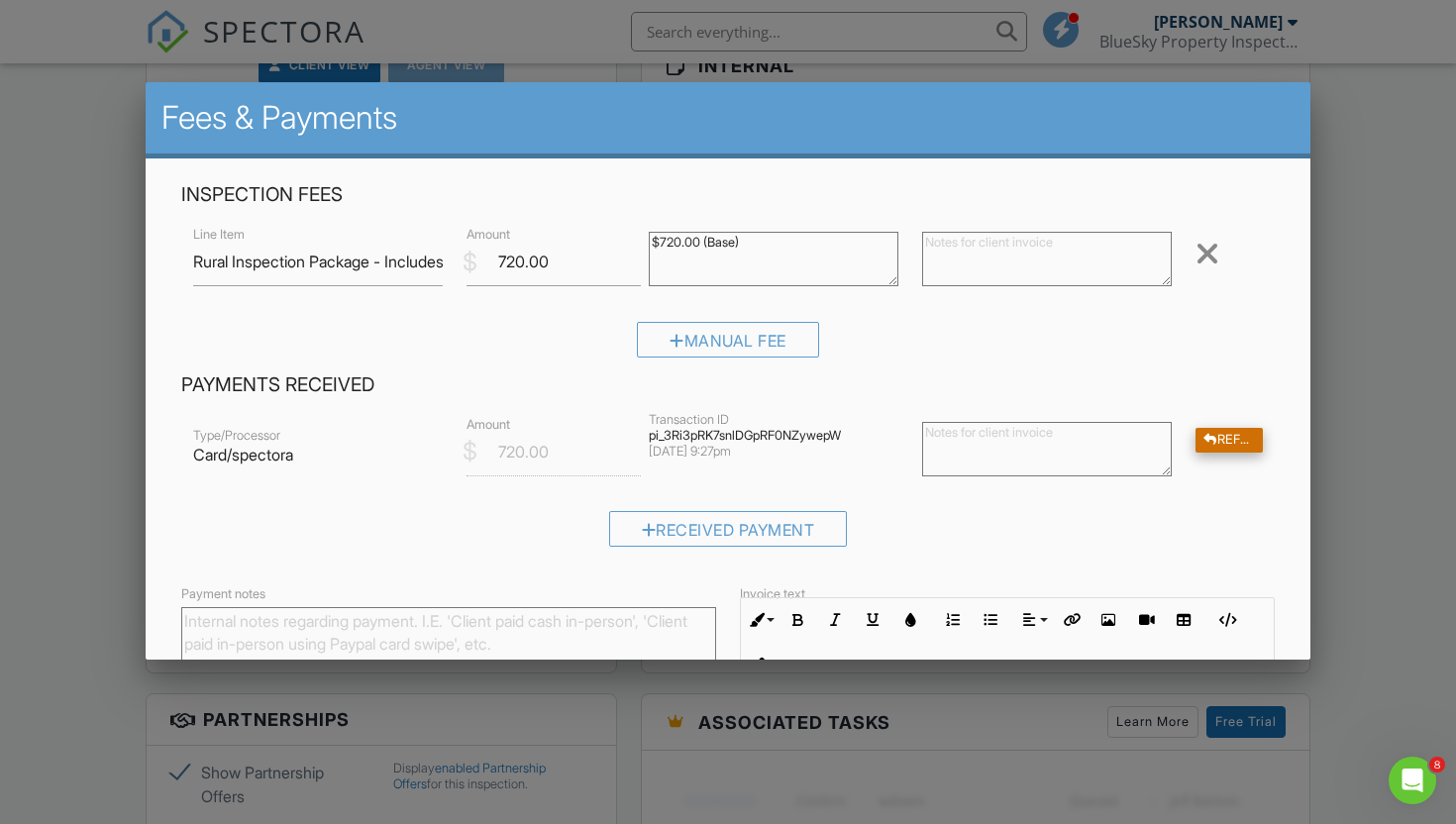 click on "Refund" at bounding box center (1229, 440) 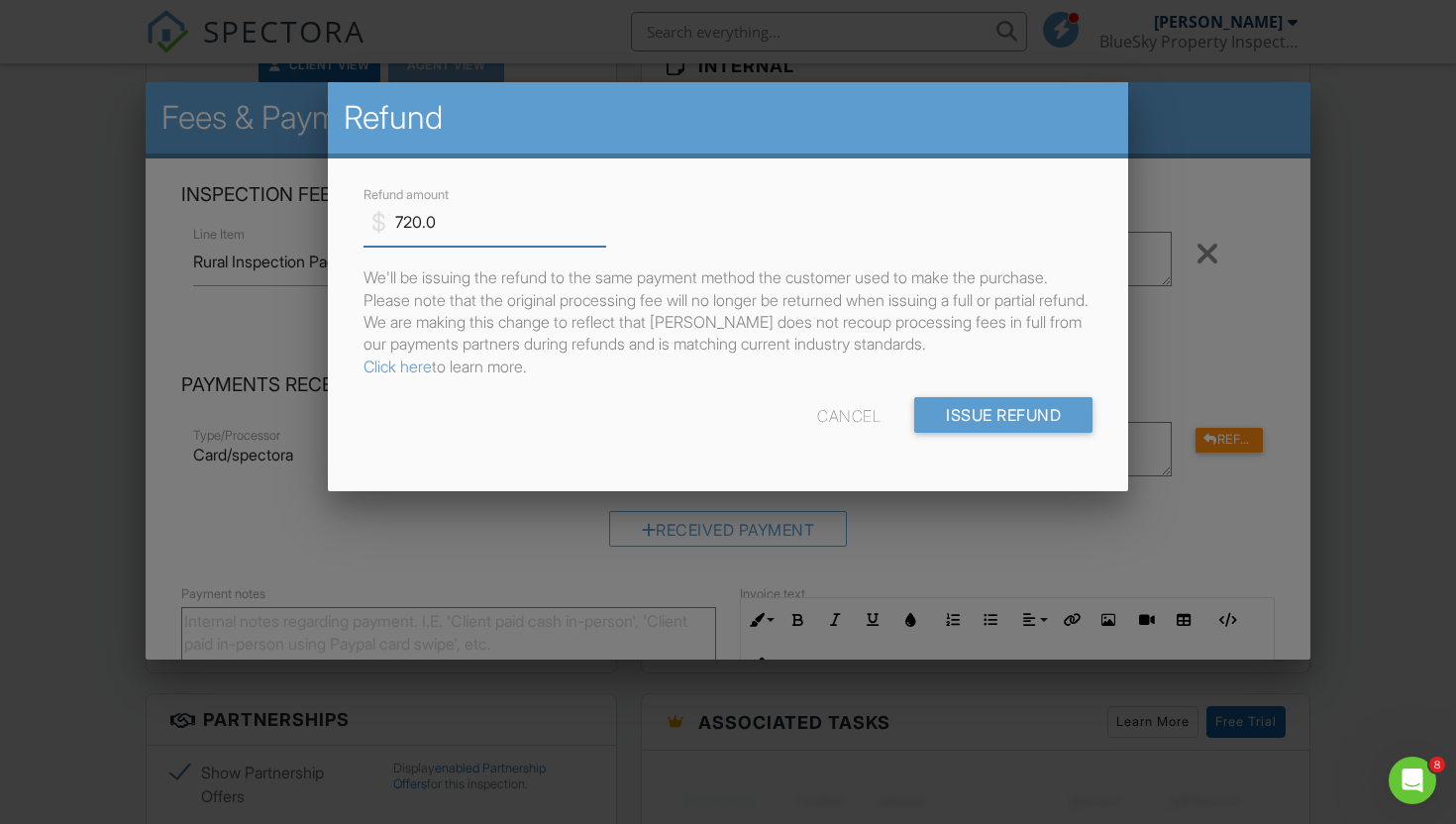drag, startPoint x: 414, startPoint y: 225, endPoint x: 395, endPoint y: 225, distance: 19 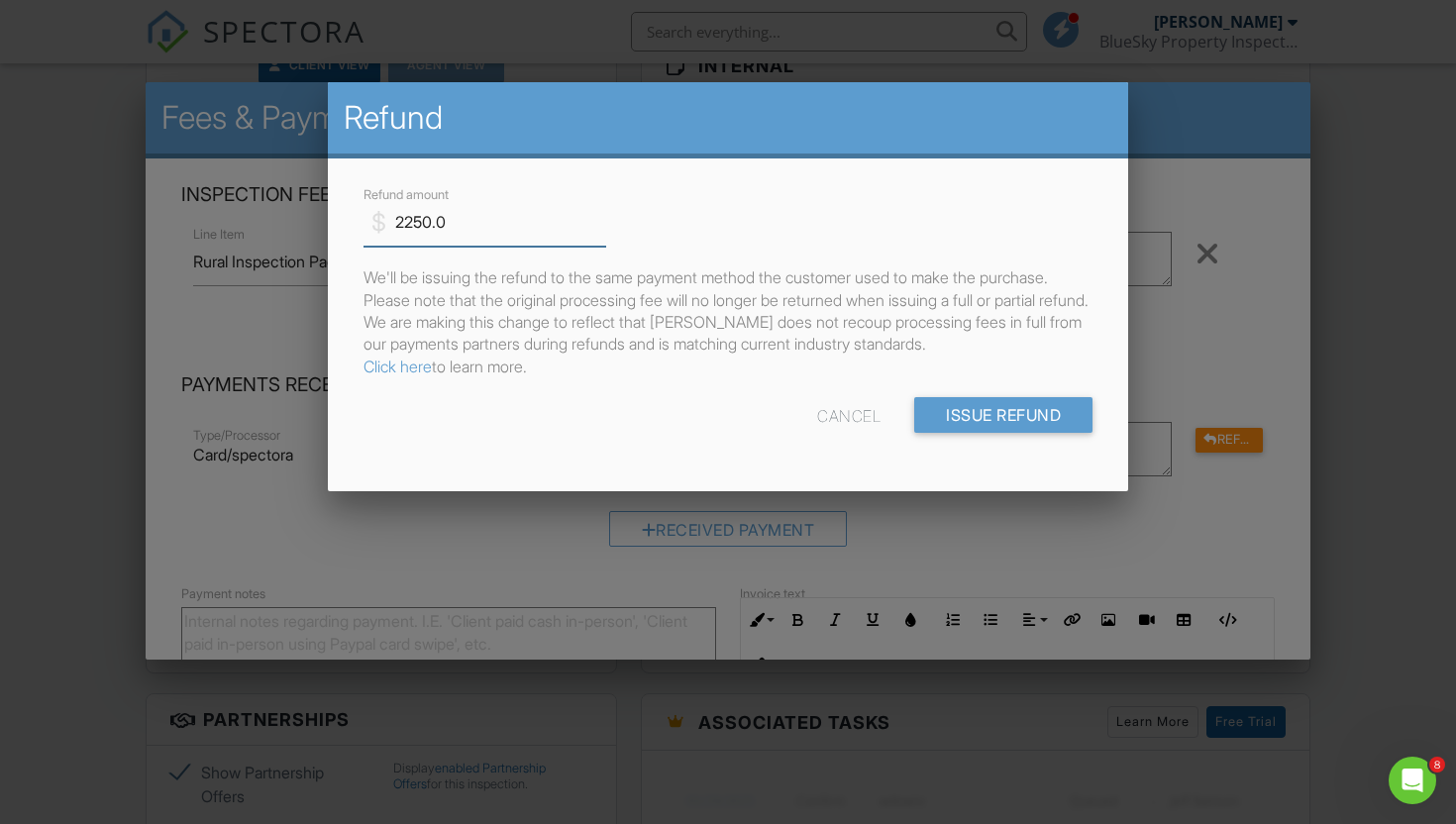 click on "2250.0" at bounding box center (485, 222) 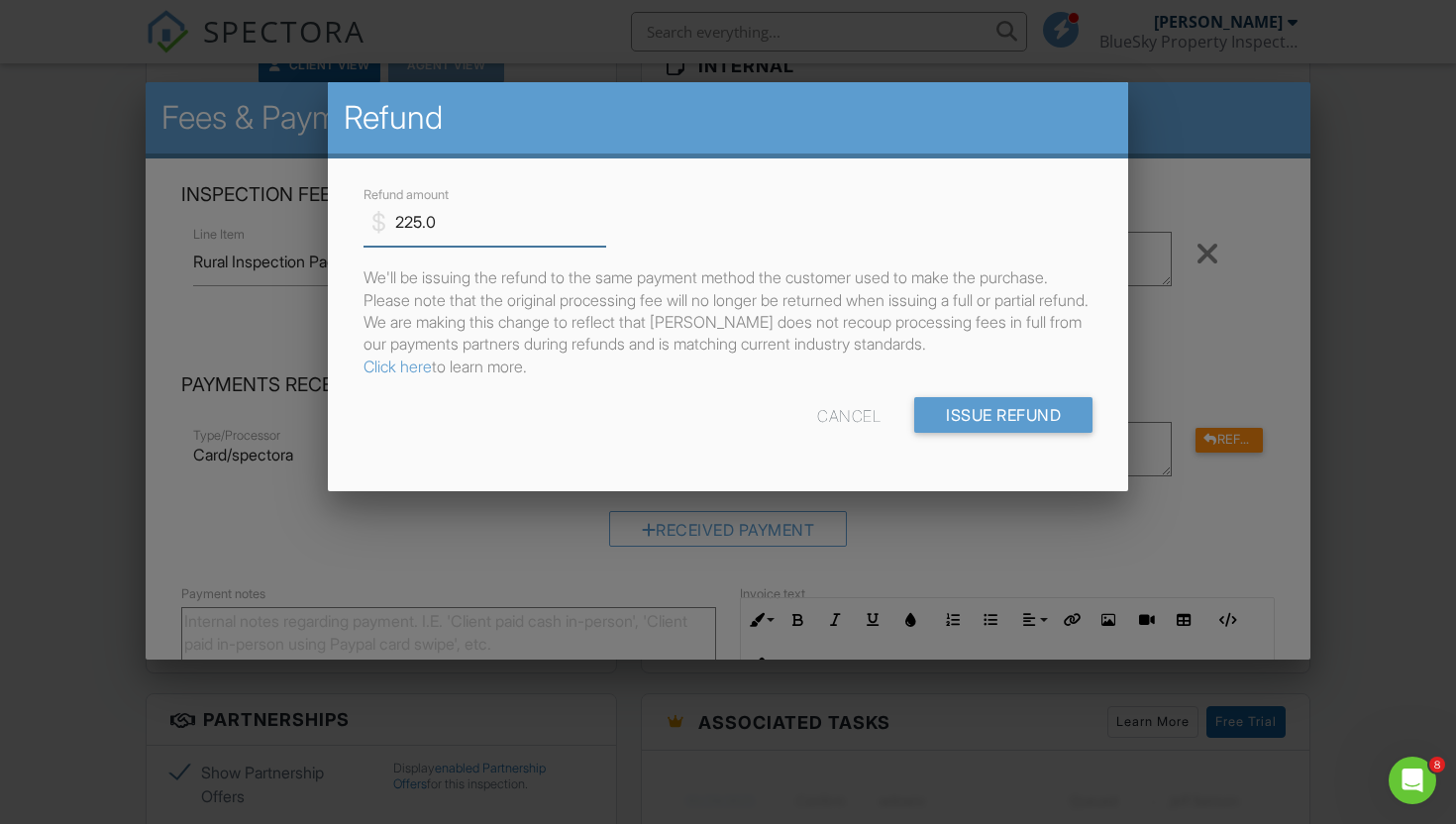 click on "225.0" at bounding box center [485, 222] 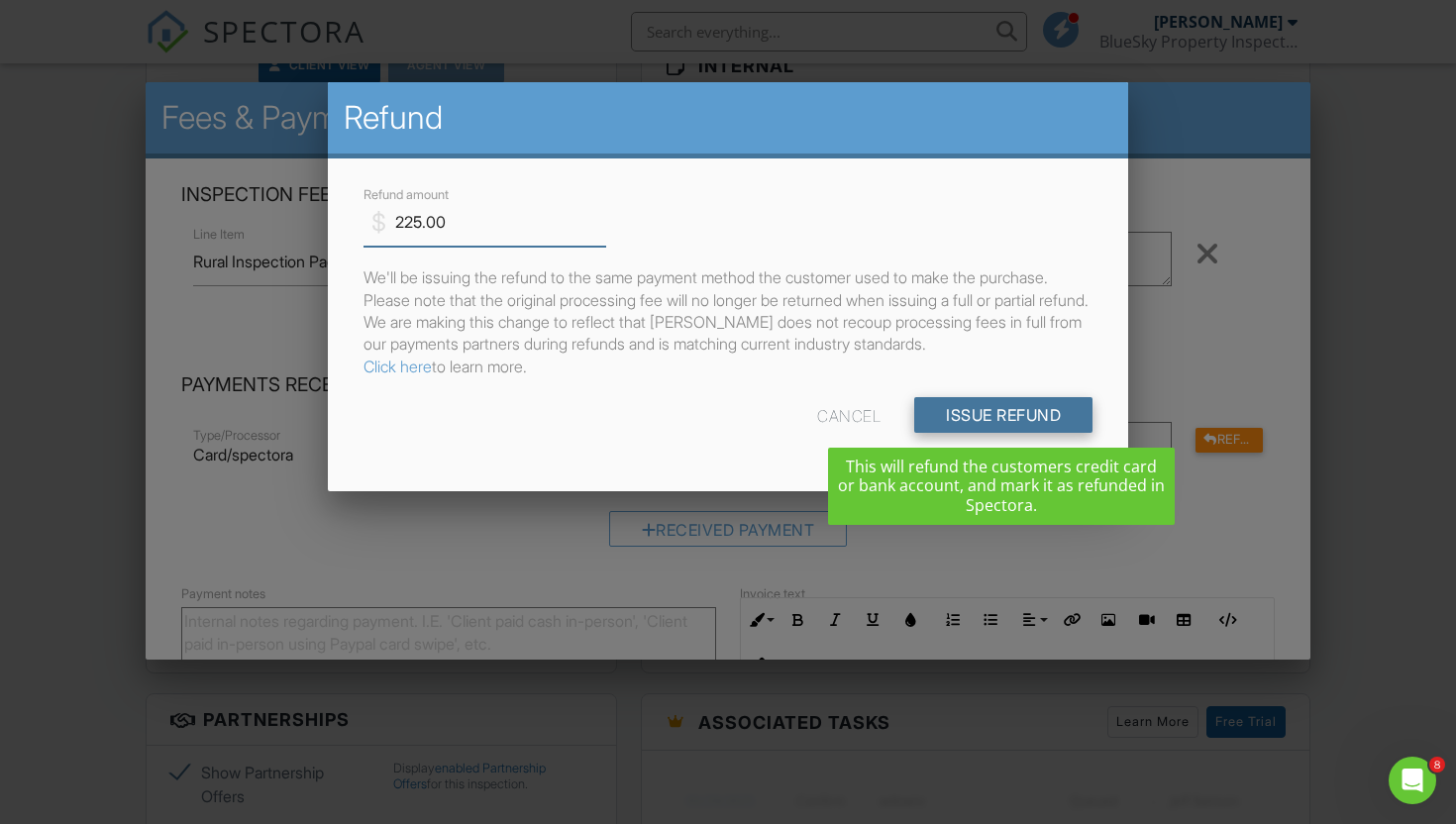 type on "225.00" 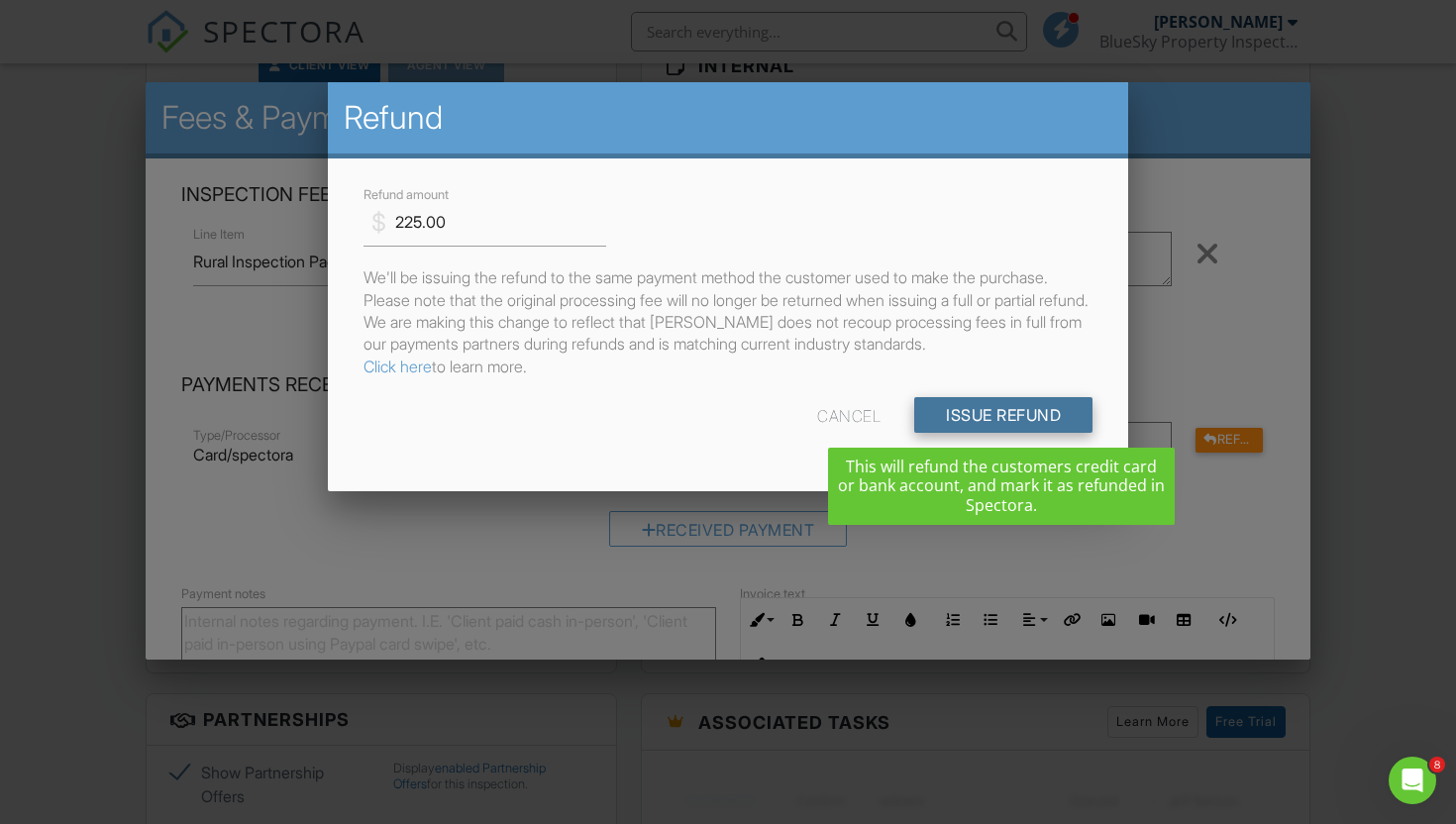 click on "Issue Refund" at bounding box center [1003, 415] 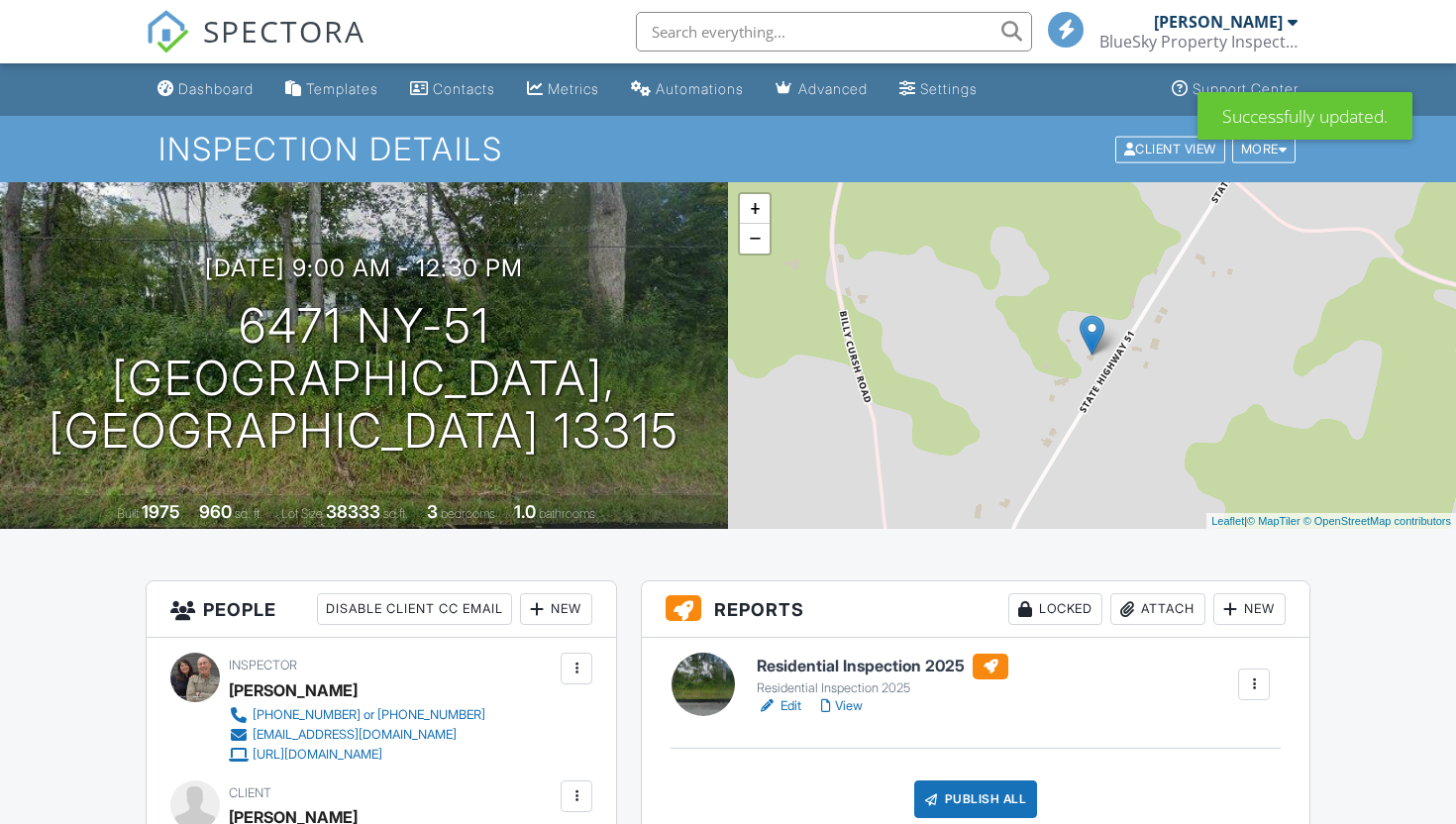 scroll, scrollTop: 387, scrollLeft: 0, axis: vertical 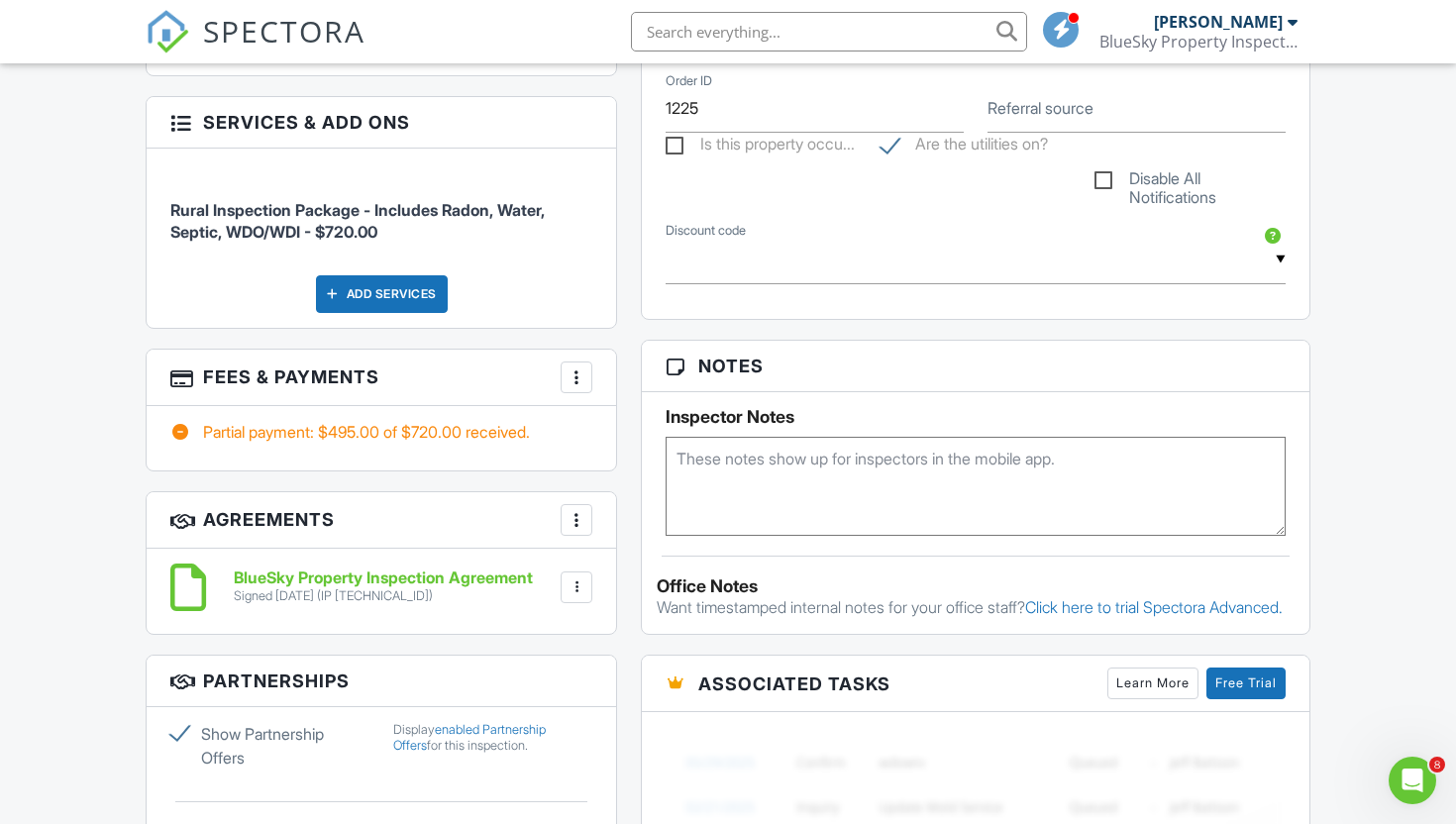 click on "Fees & Payments
More
Edit Fees & Payments
Add Services
View Invoice
Paid In Full" at bounding box center (381, 377) 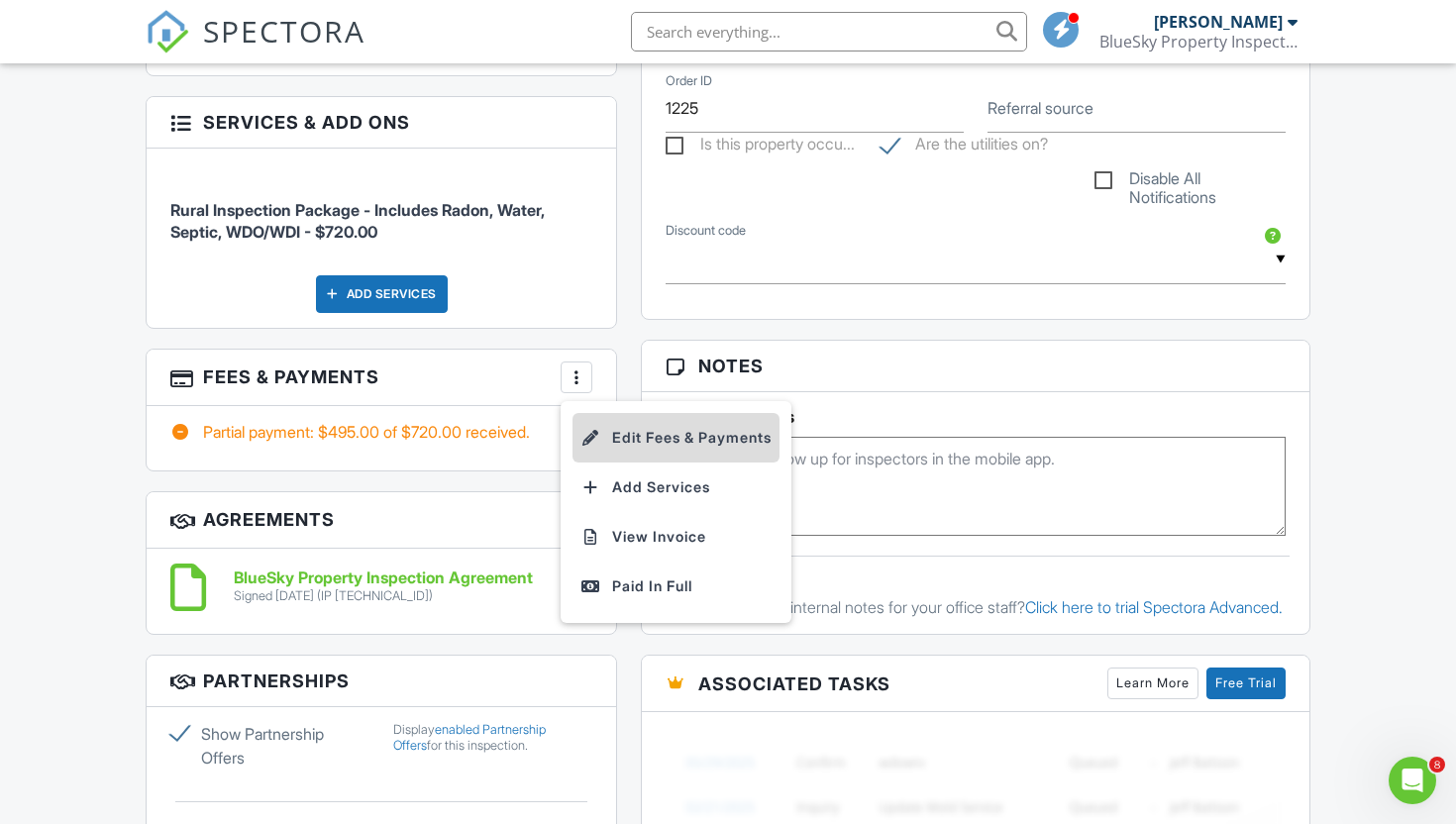 click on "Edit Fees & Payments" at bounding box center (676, 438) 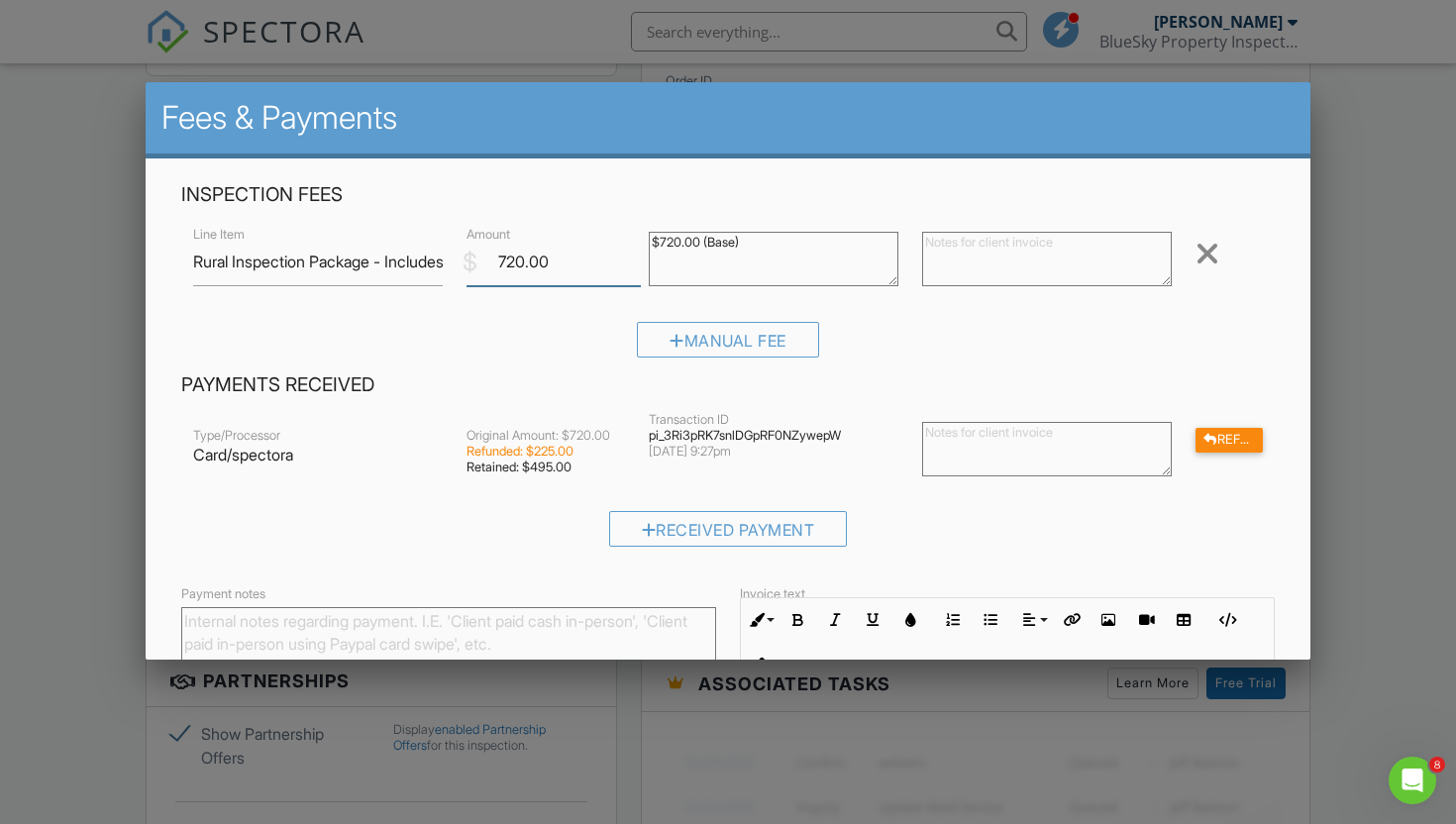 click on "720.00" at bounding box center (554, 261) 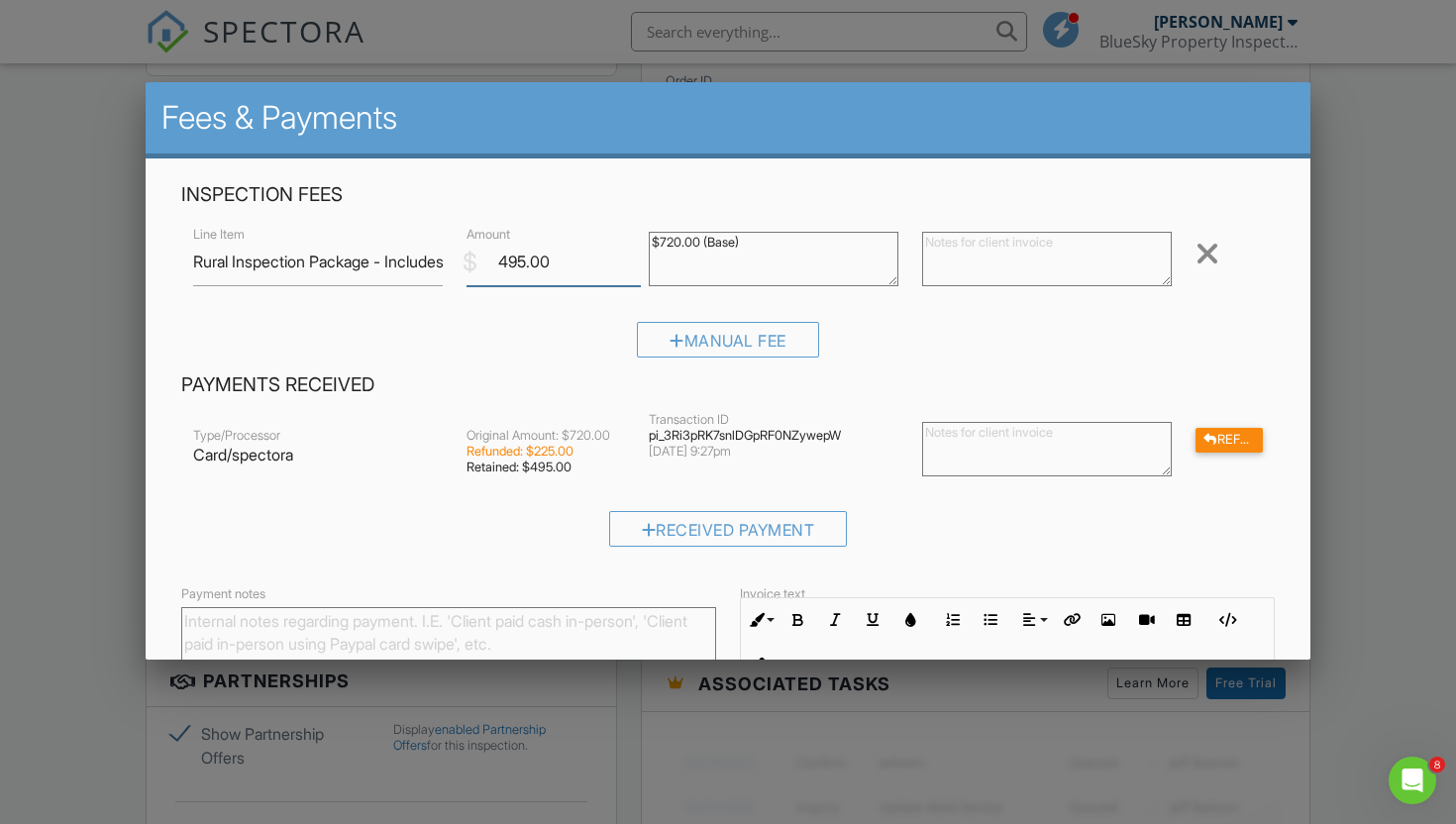 type on "495.00" 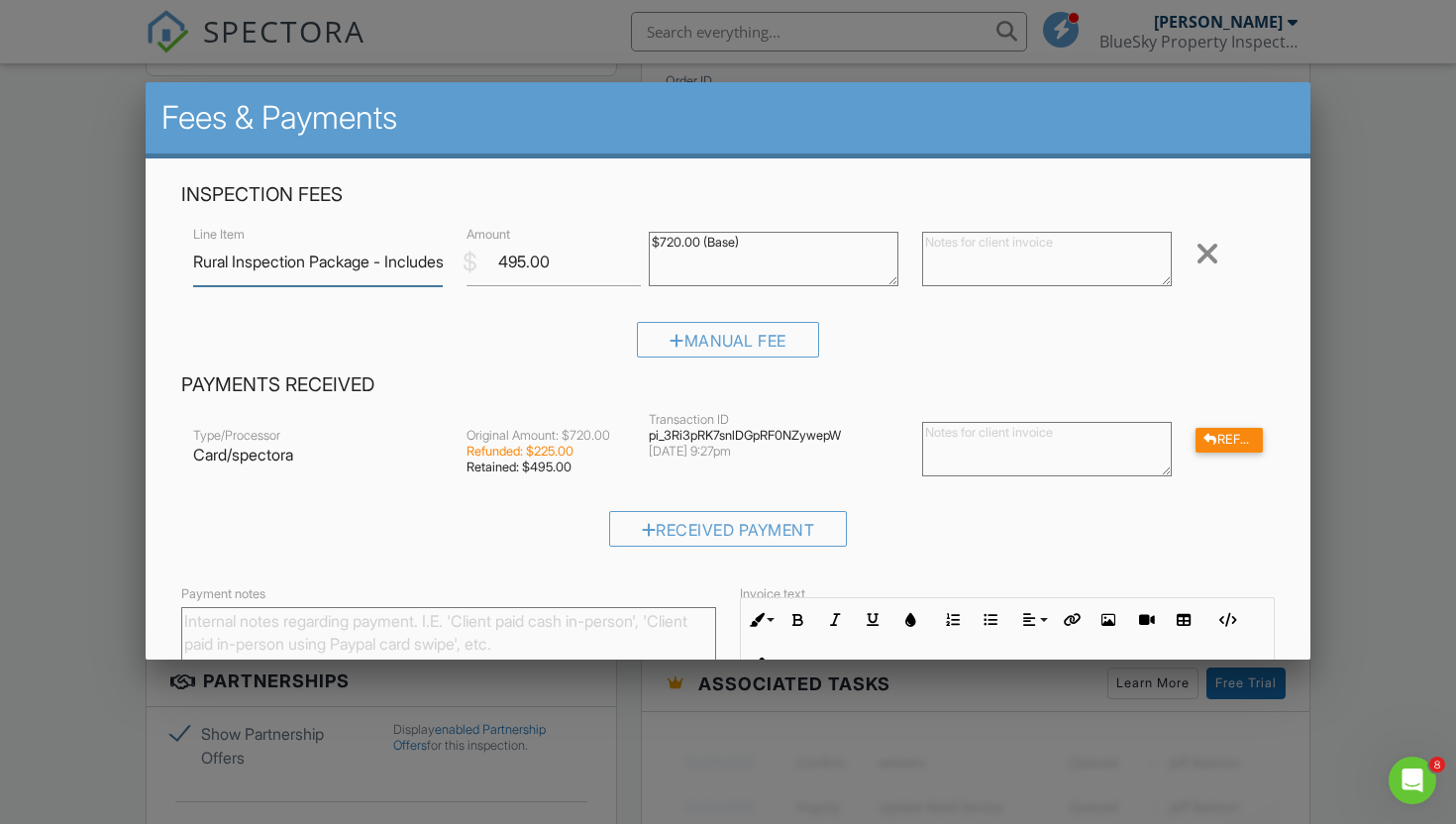 drag, startPoint x: 238, startPoint y: 261, endPoint x: 163, endPoint y: 260, distance: 75.00667 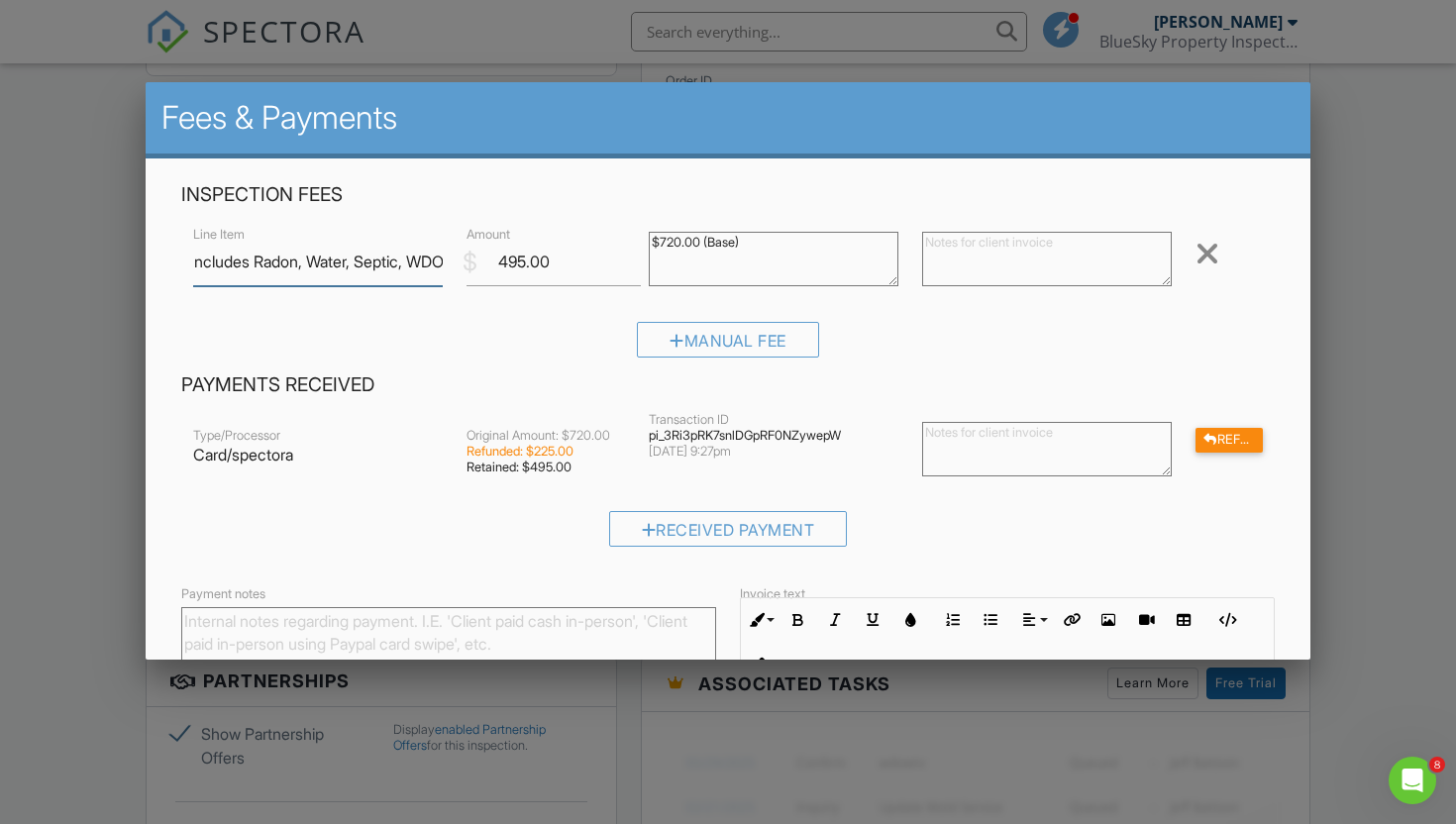 scroll, scrollTop: 0, scrollLeft: 213, axis: horizontal 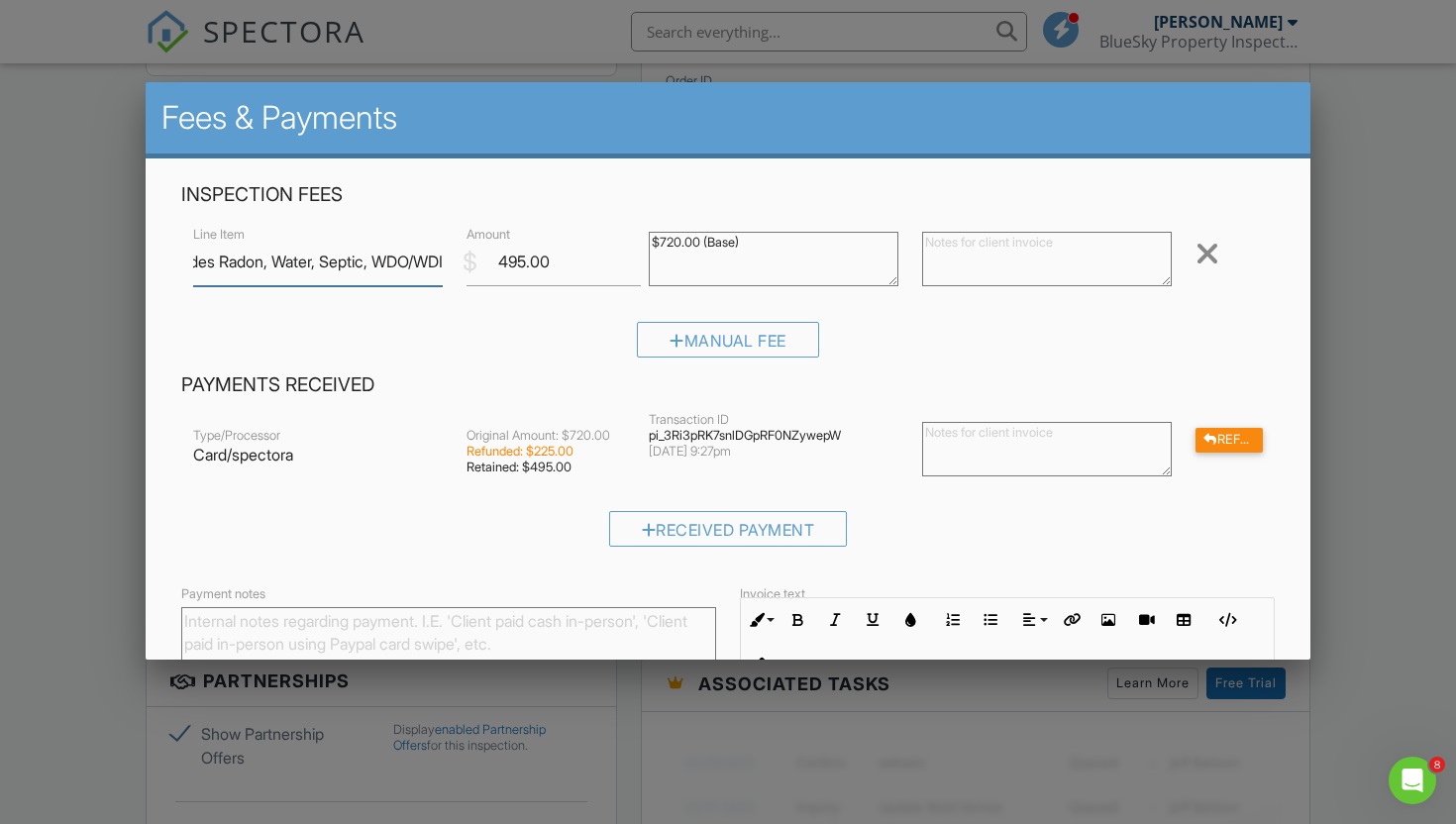 drag, startPoint x: 269, startPoint y: 261, endPoint x: 449, endPoint y: 268, distance: 180.13606 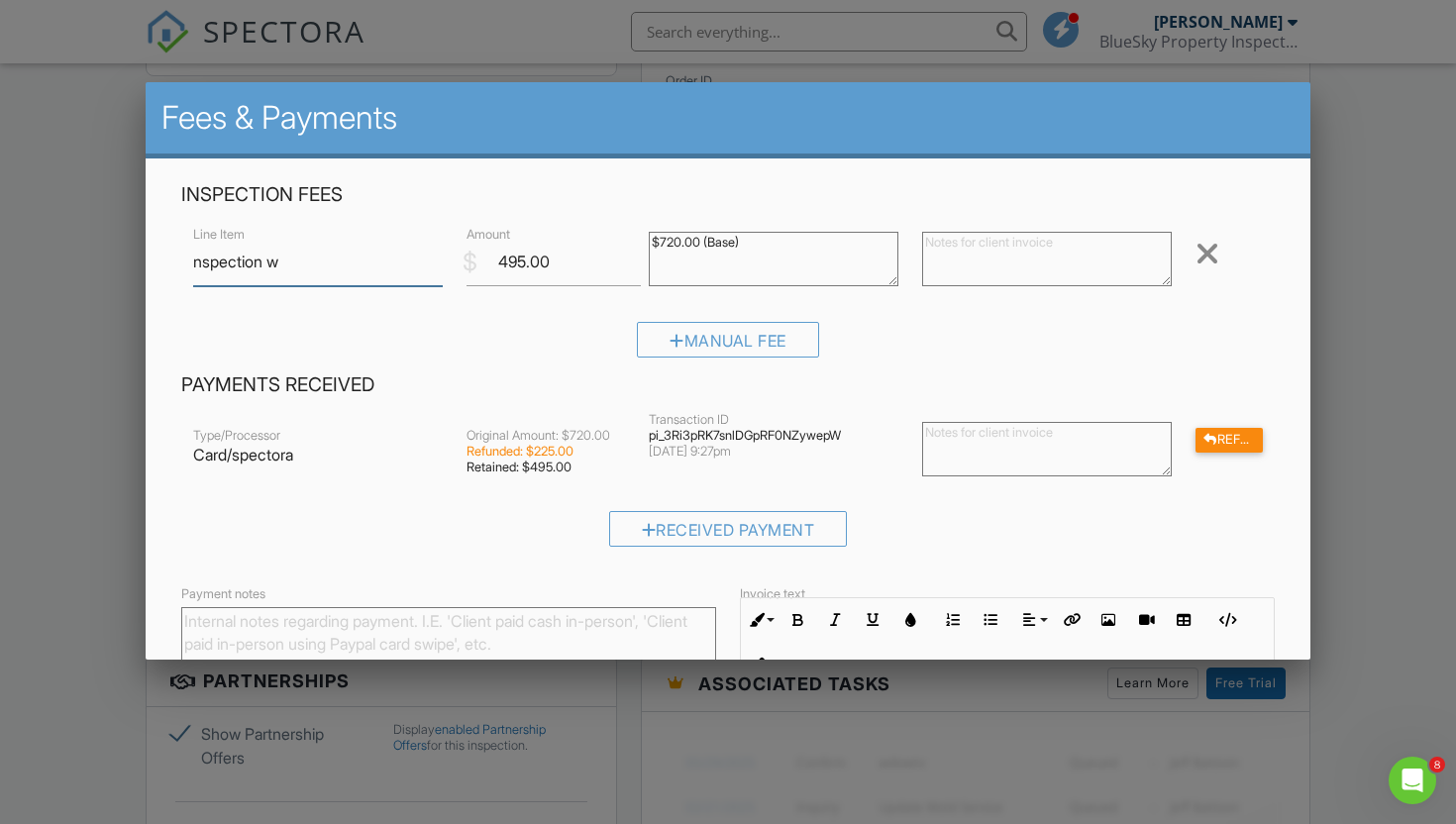 scroll, scrollTop: 0, scrollLeft: 0, axis: both 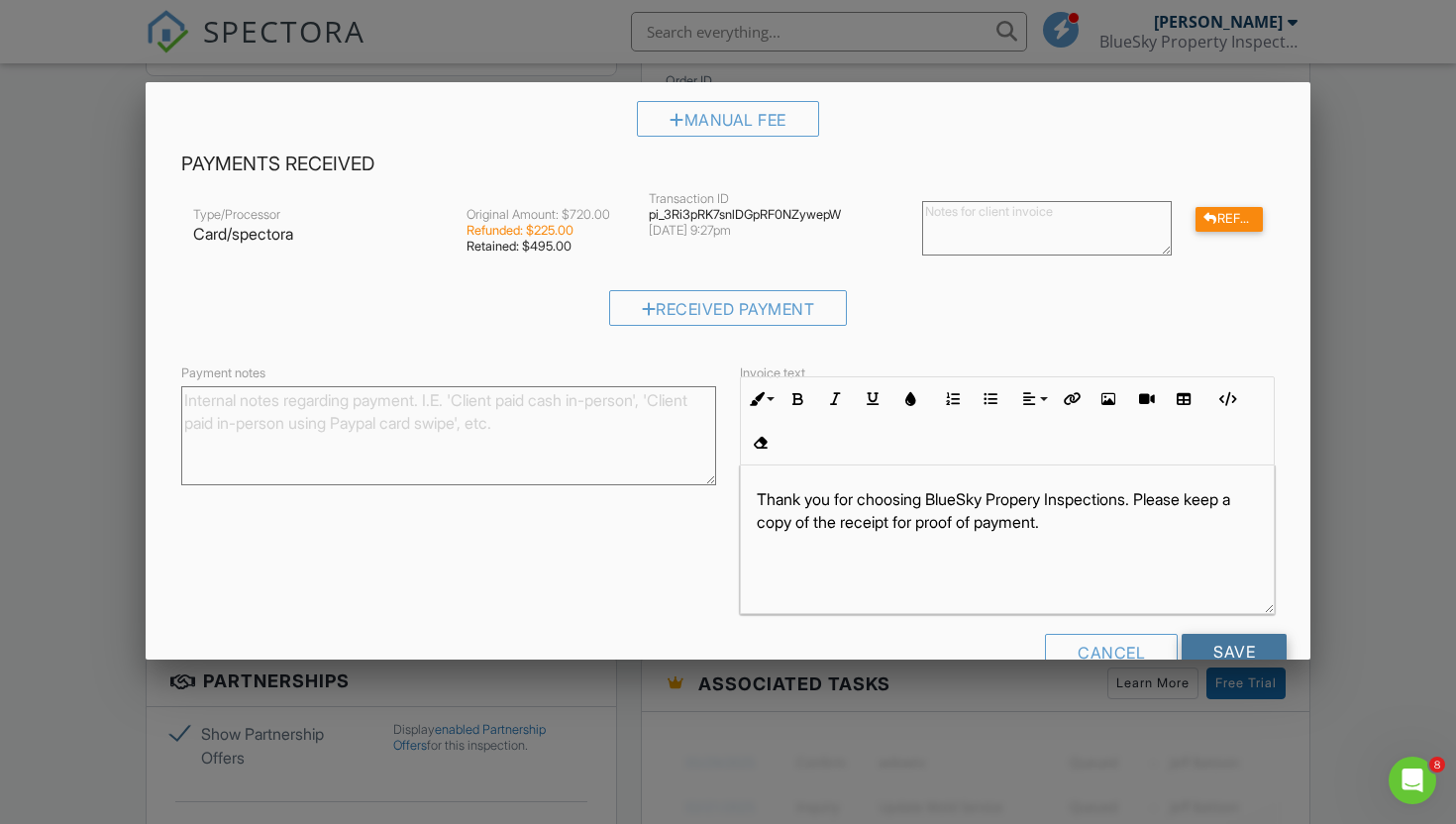 type on "nspection with bacterial water" 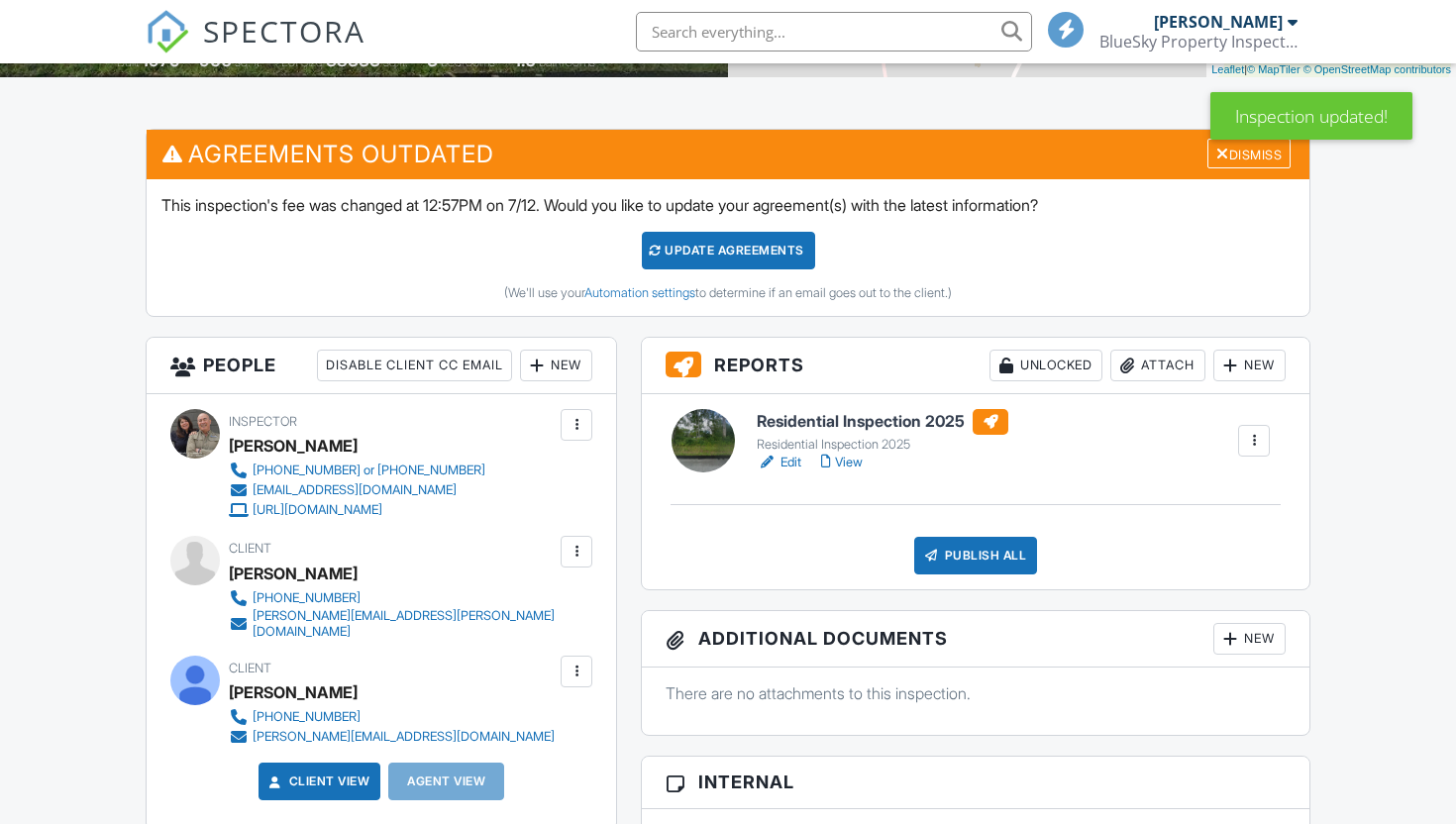 scroll, scrollTop: 808, scrollLeft: 0, axis: vertical 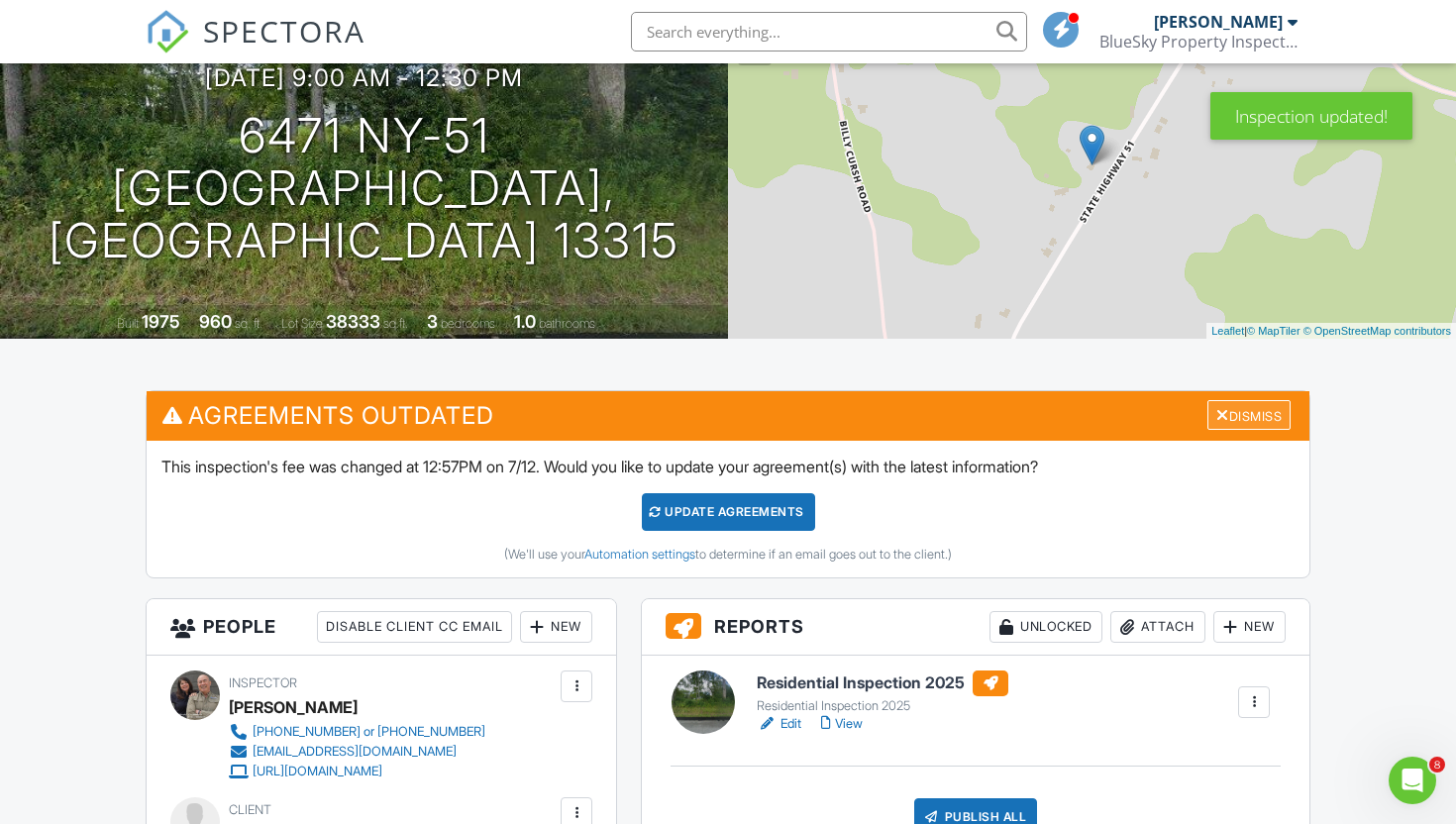 click on "Dismiss" at bounding box center [1249, 415] 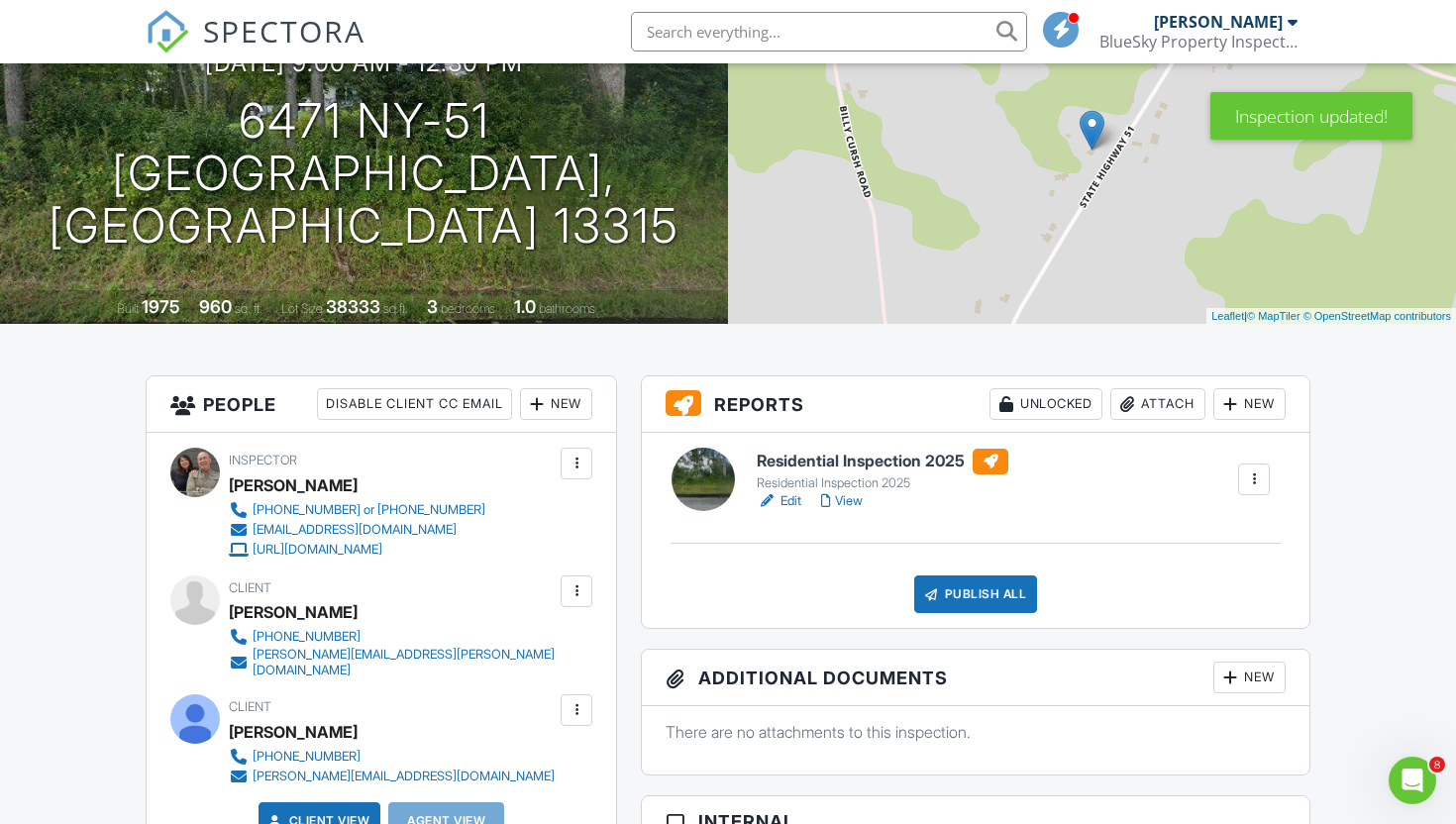 scroll, scrollTop: 203, scrollLeft: 0, axis: vertical 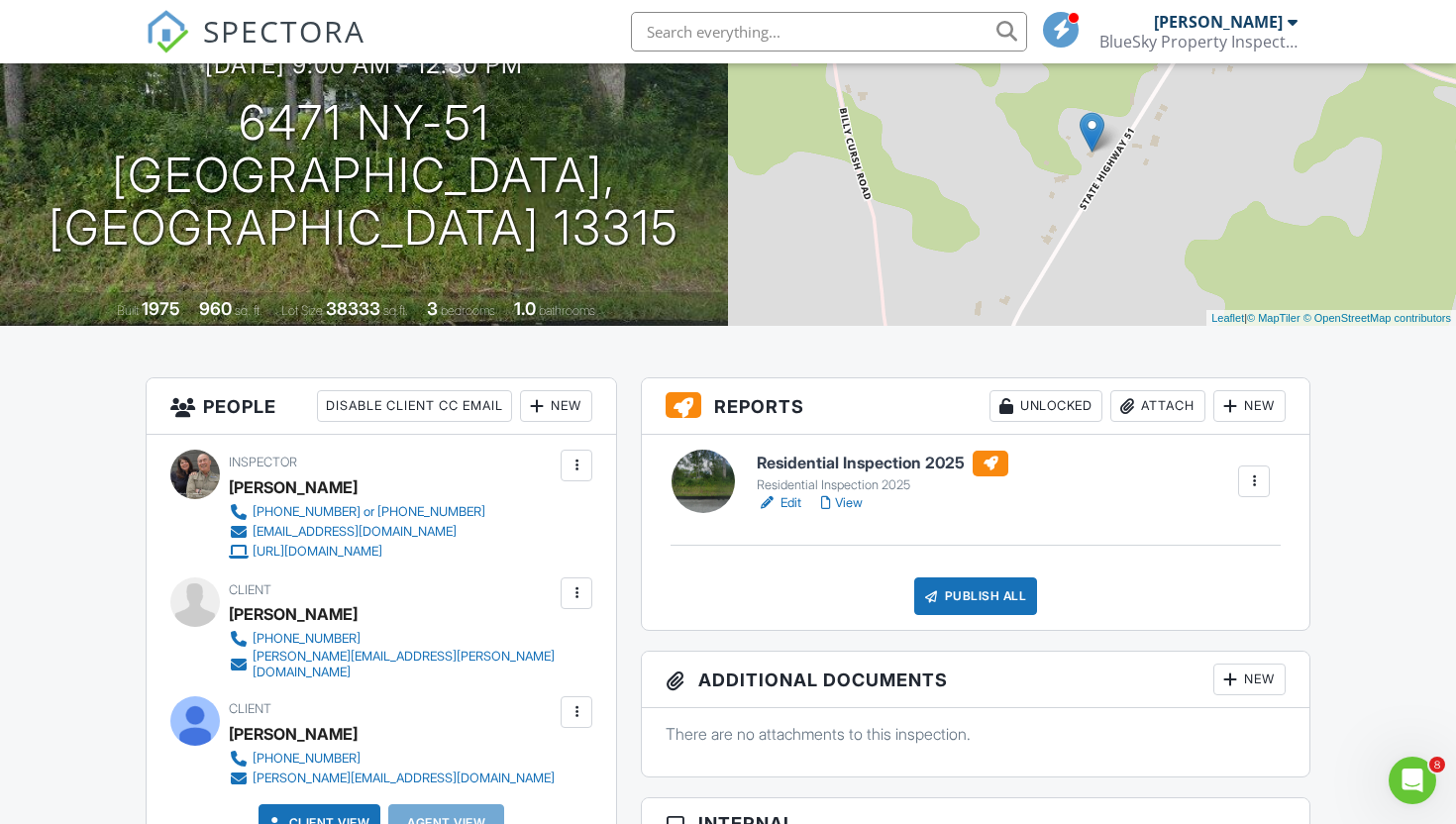 click on "Residential Inspection 2025" at bounding box center (883, 464) 